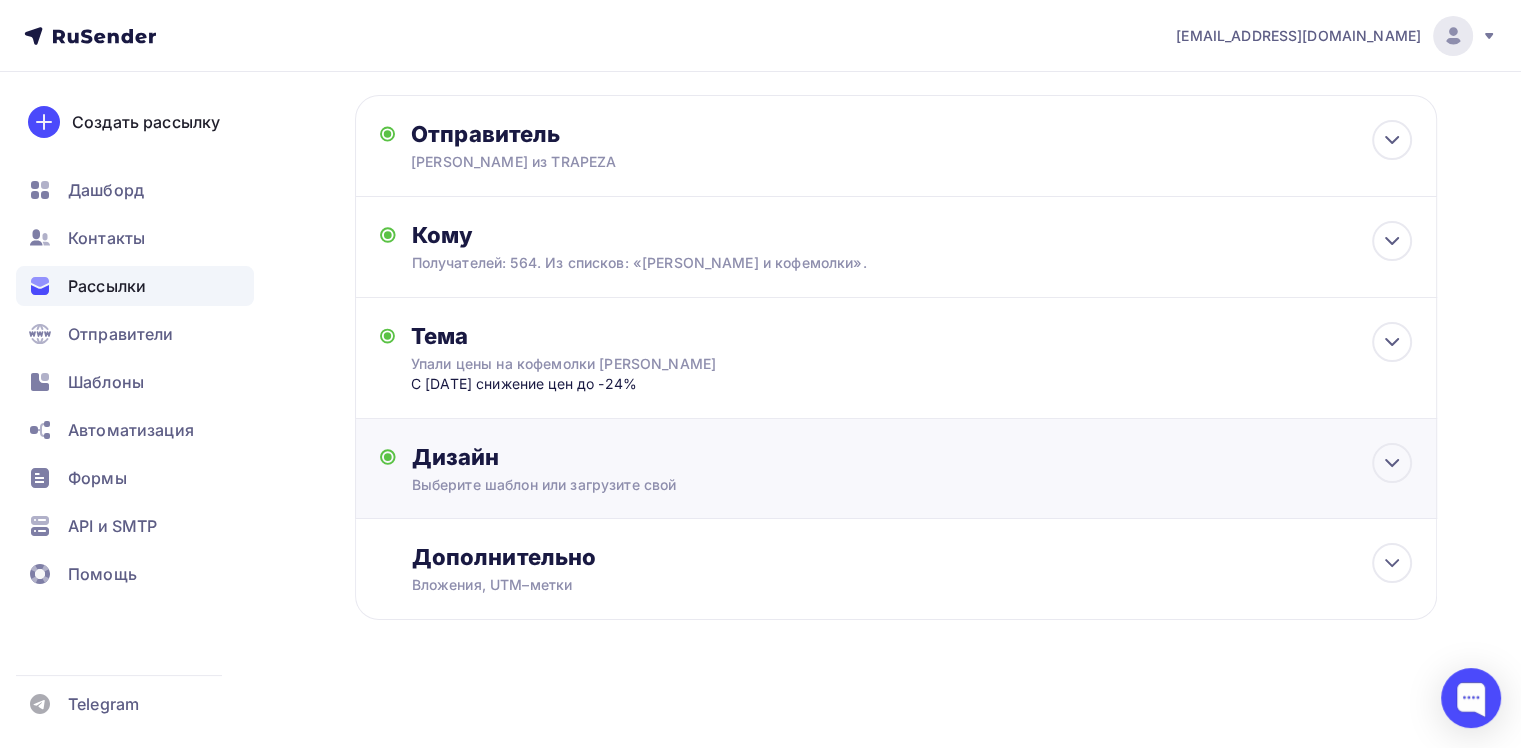 scroll, scrollTop: 0, scrollLeft: 0, axis: both 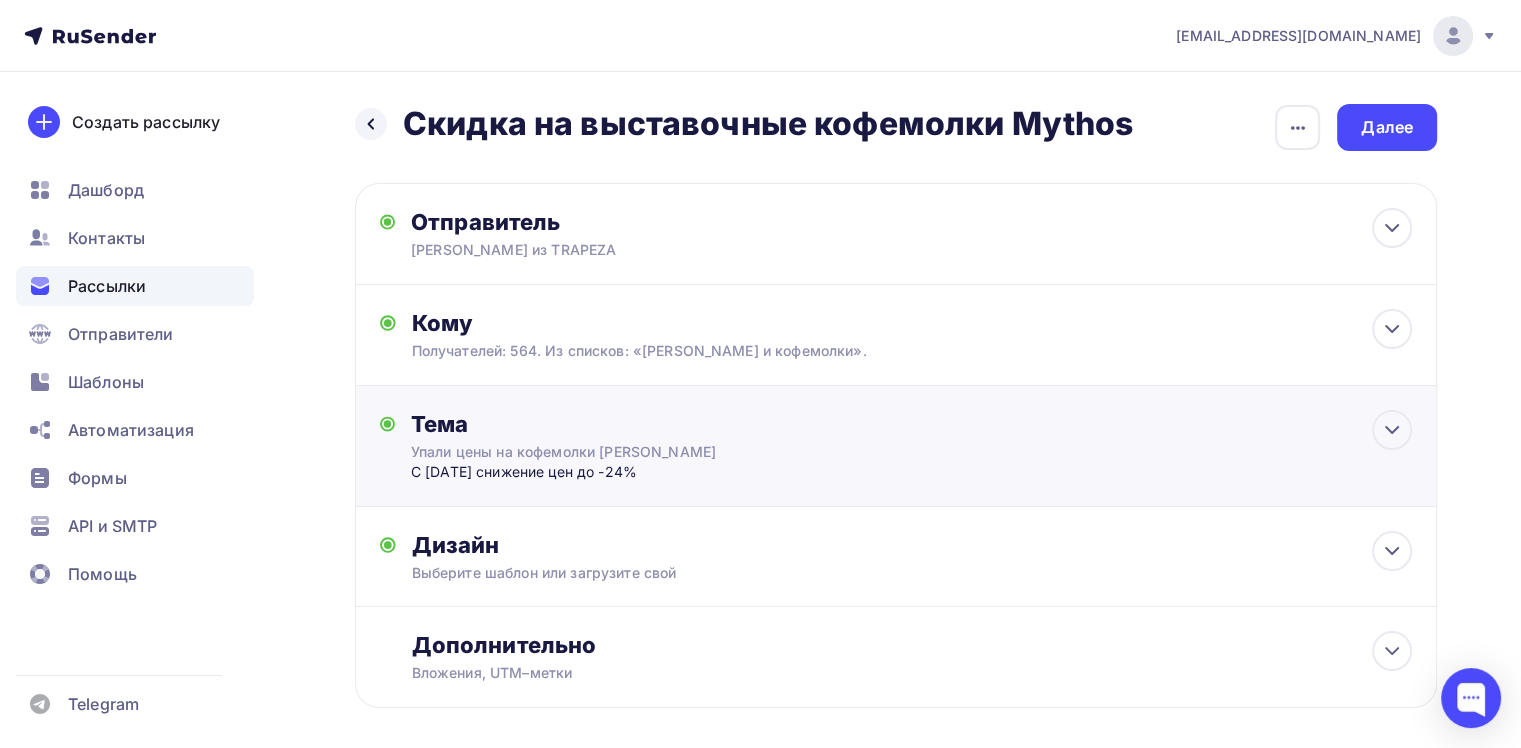 click on "Тема
Упали цены на кофемолки Victoria Arduino
С 1 июля снижение цен до -24%
Тема  *     Упали цены на кофемолки Victoria Arduino
Рекомендуем использовать не более 150 символов
Прехедер     С 1 июля снижение цен до -24%           Сохранить
Предпросмотр может отличаться  в зависимости от почтового клиента
Юлия из TRAPEZA
Упали цены на кофемолки Victoria Arduino
С 1 июля снижение цен до -24%
12:45" at bounding box center (896, 446) 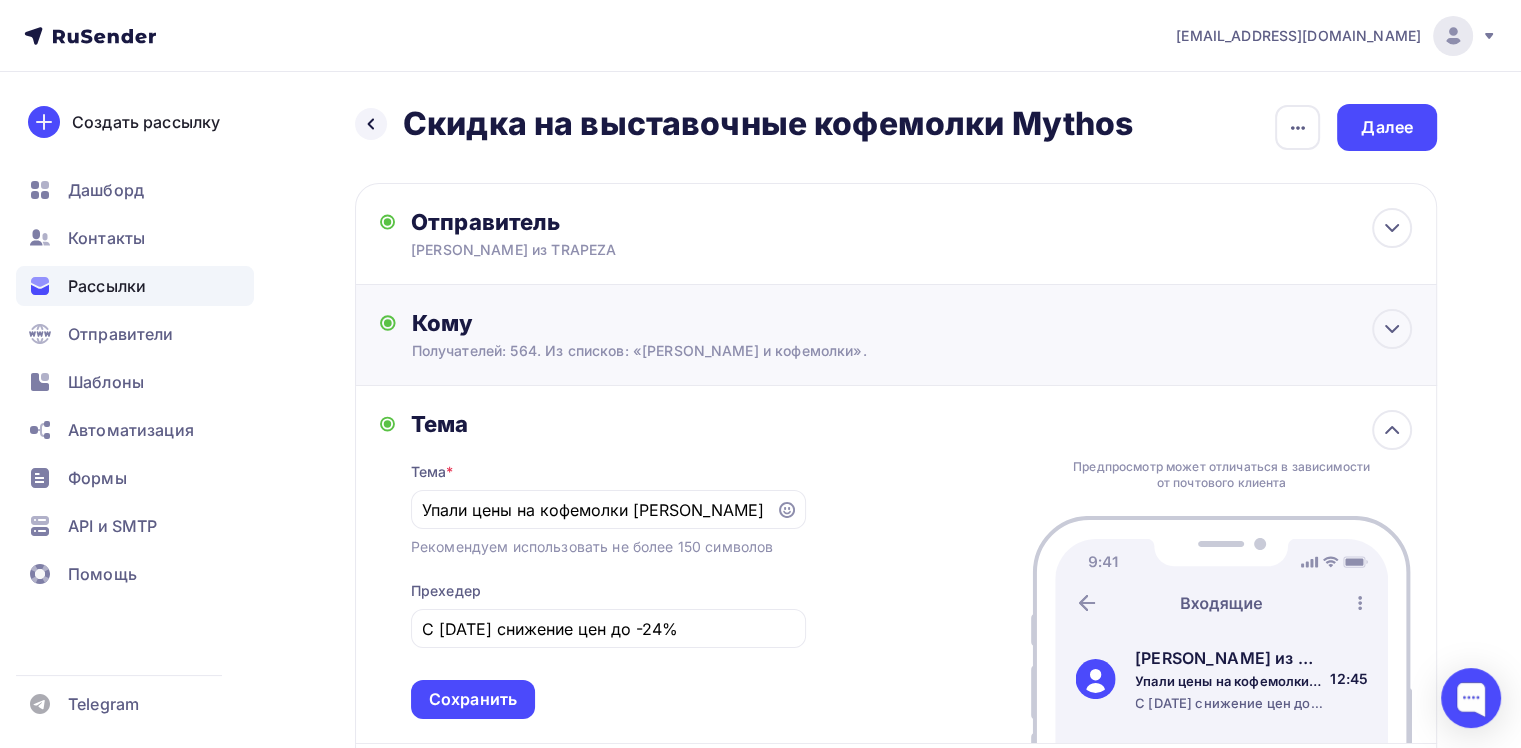 click on "Кому
Получателей: 564. Из
списков: «Кофемашины и кофемолки».
Списки получателей
Кофемашины и кофемолки
Все списки
id
ZESTY'S
(59)
#23563
Фризеры, граниторы, мороженое, слаши
(189)
#23562
Химия
(42)
#23561
Посуда и инвентарь
(77)
#23517
Рестораны и те кто их оснащает
(809)
#23420" at bounding box center (912, 335) 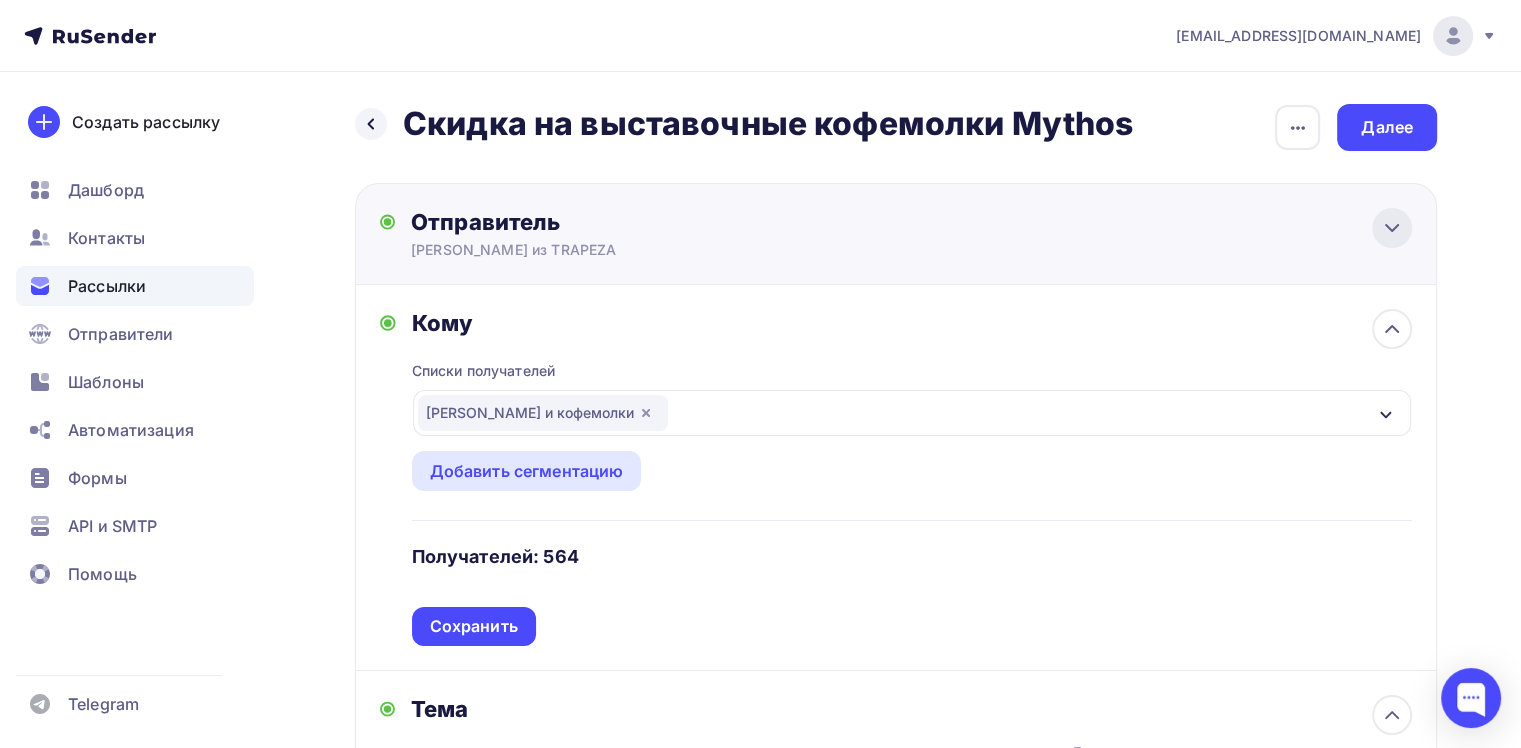click 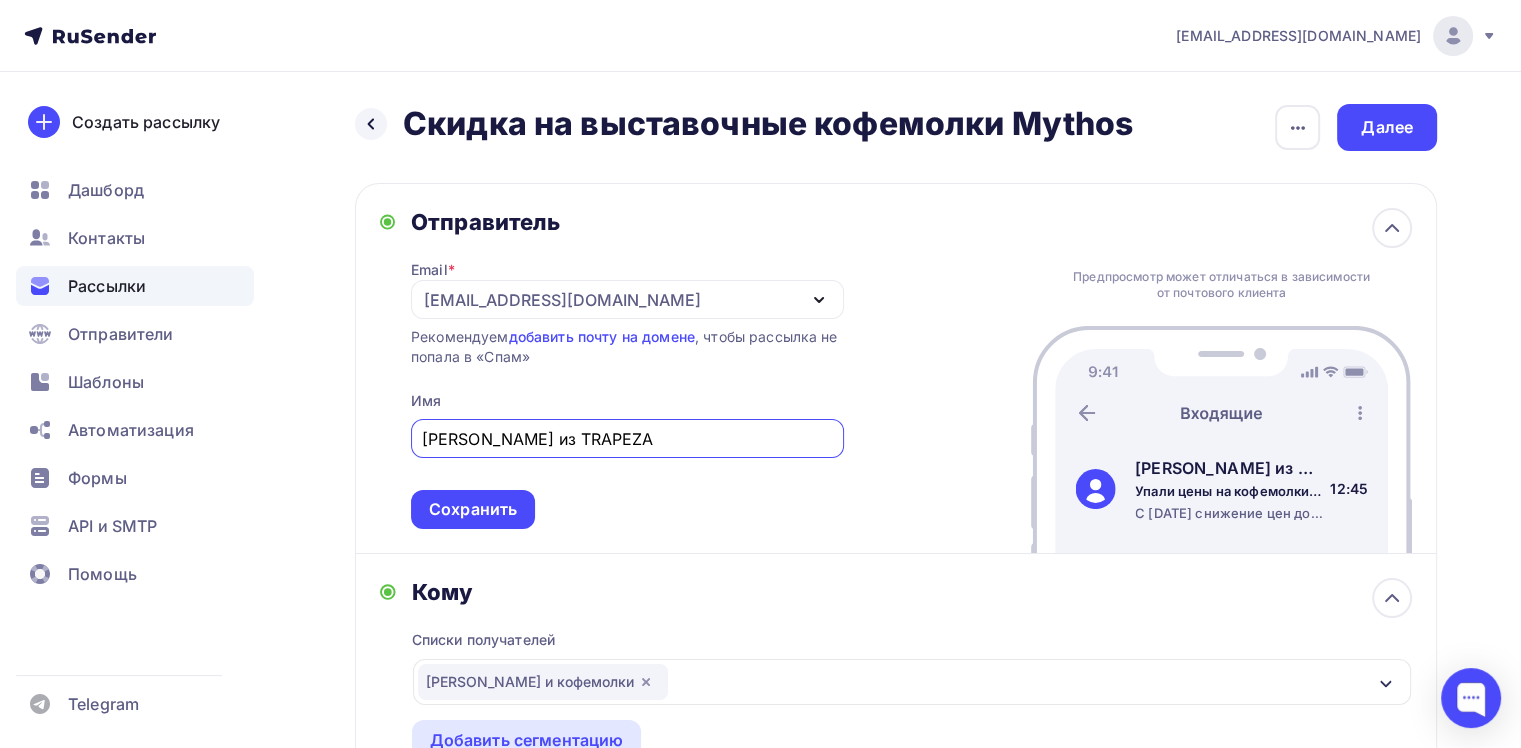 drag, startPoint x: 468, startPoint y: 440, endPoint x: 408, endPoint y: 439, distance: 60.00833 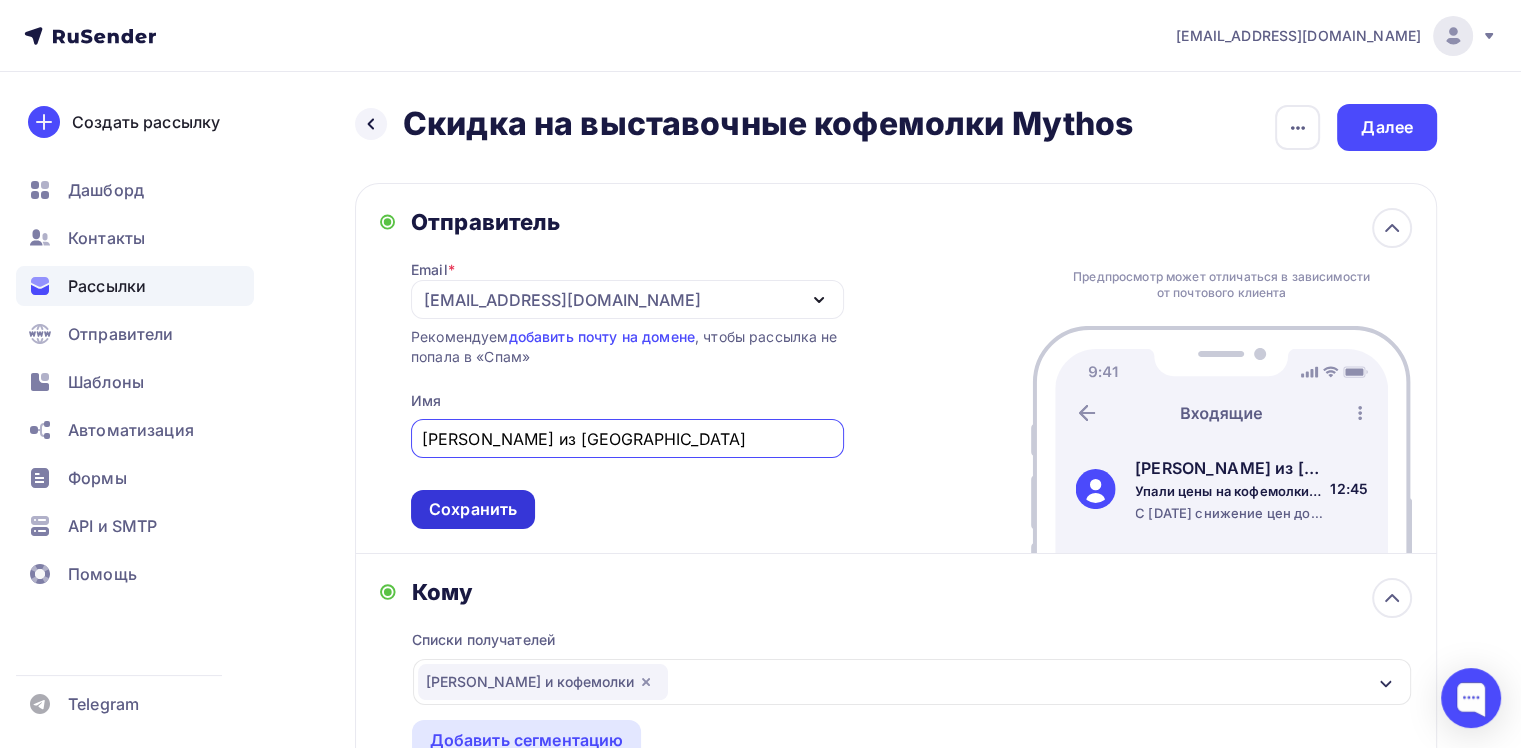 type on "София из TRAPEZA" 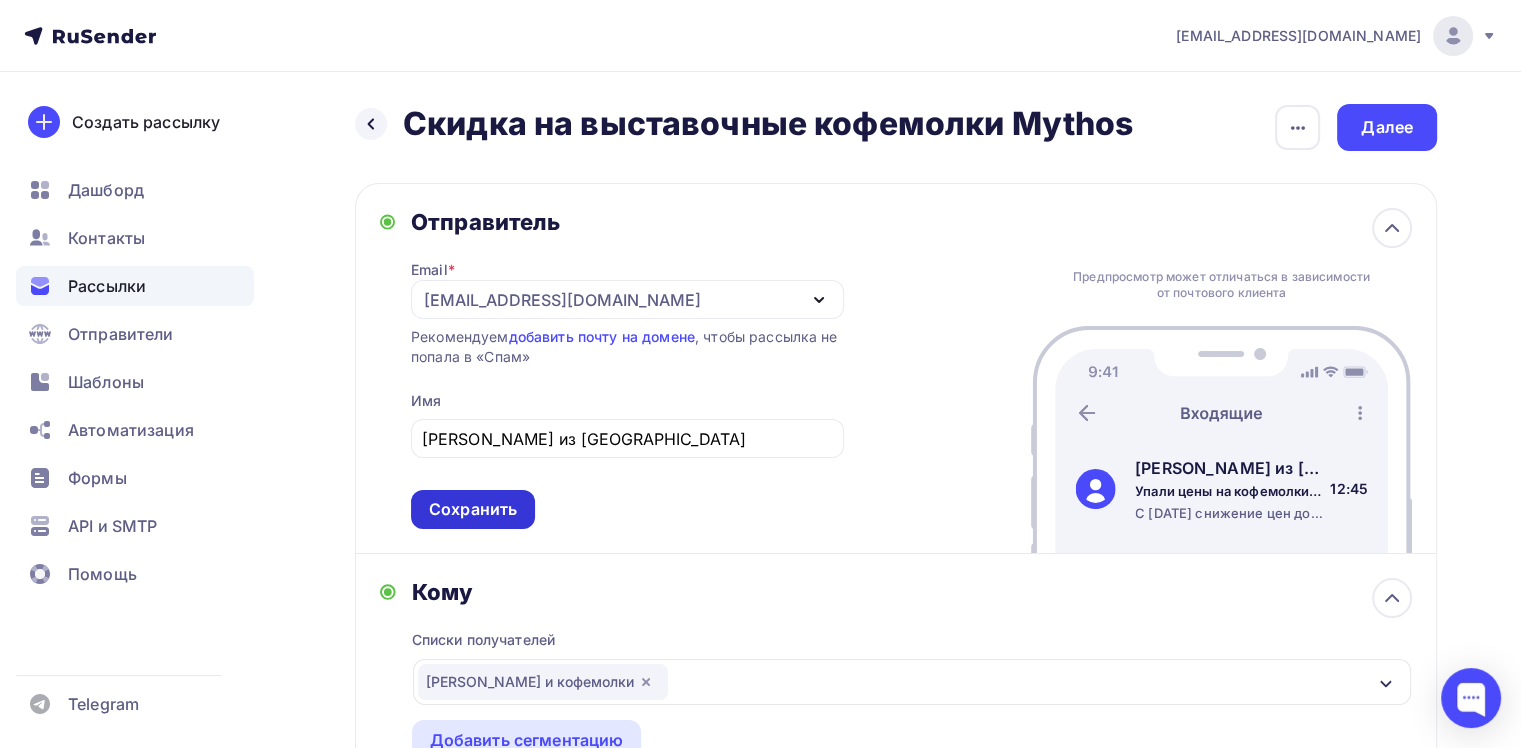 click on "Сохранить" at bounding box center [473, 509] 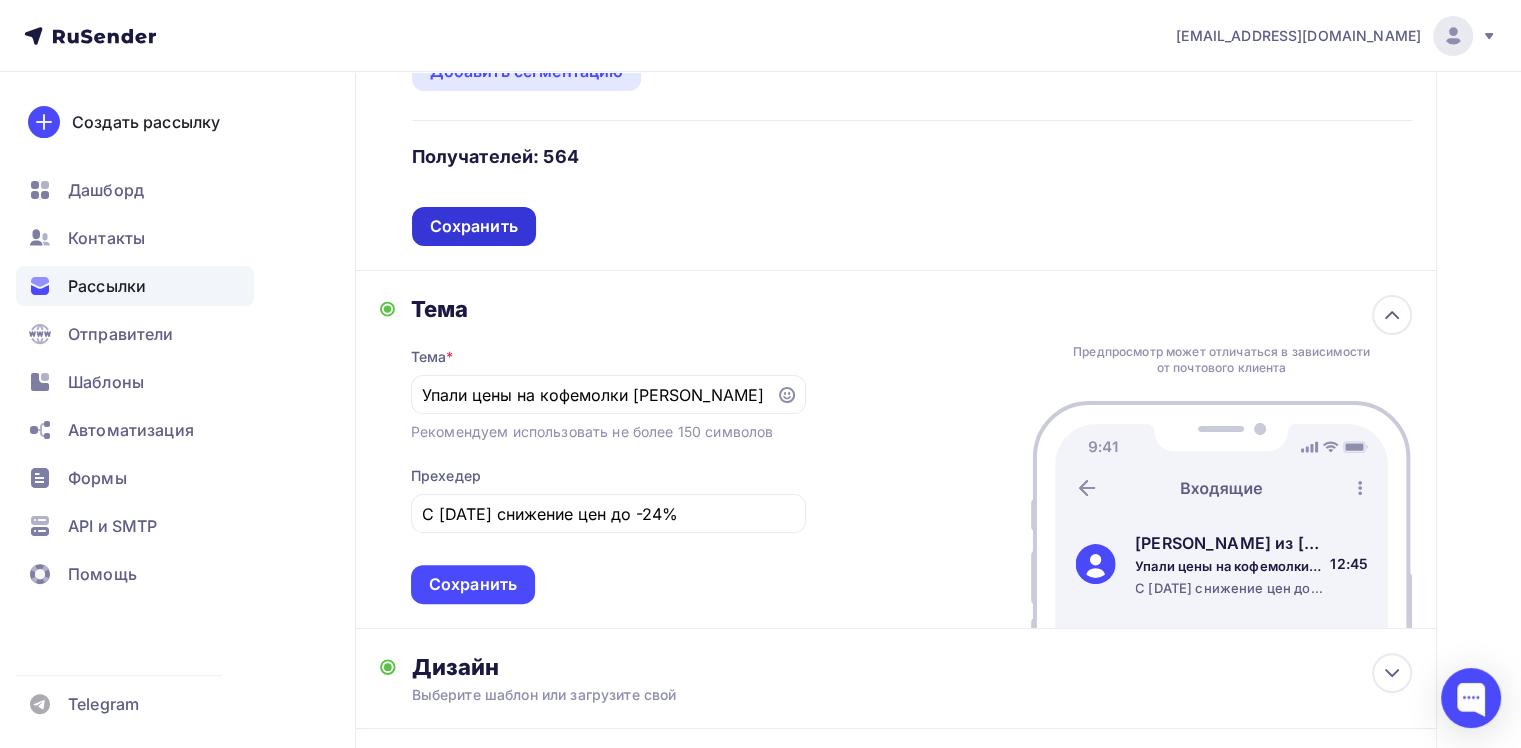 click on "Сохранить" at bounding box center [474, 226] 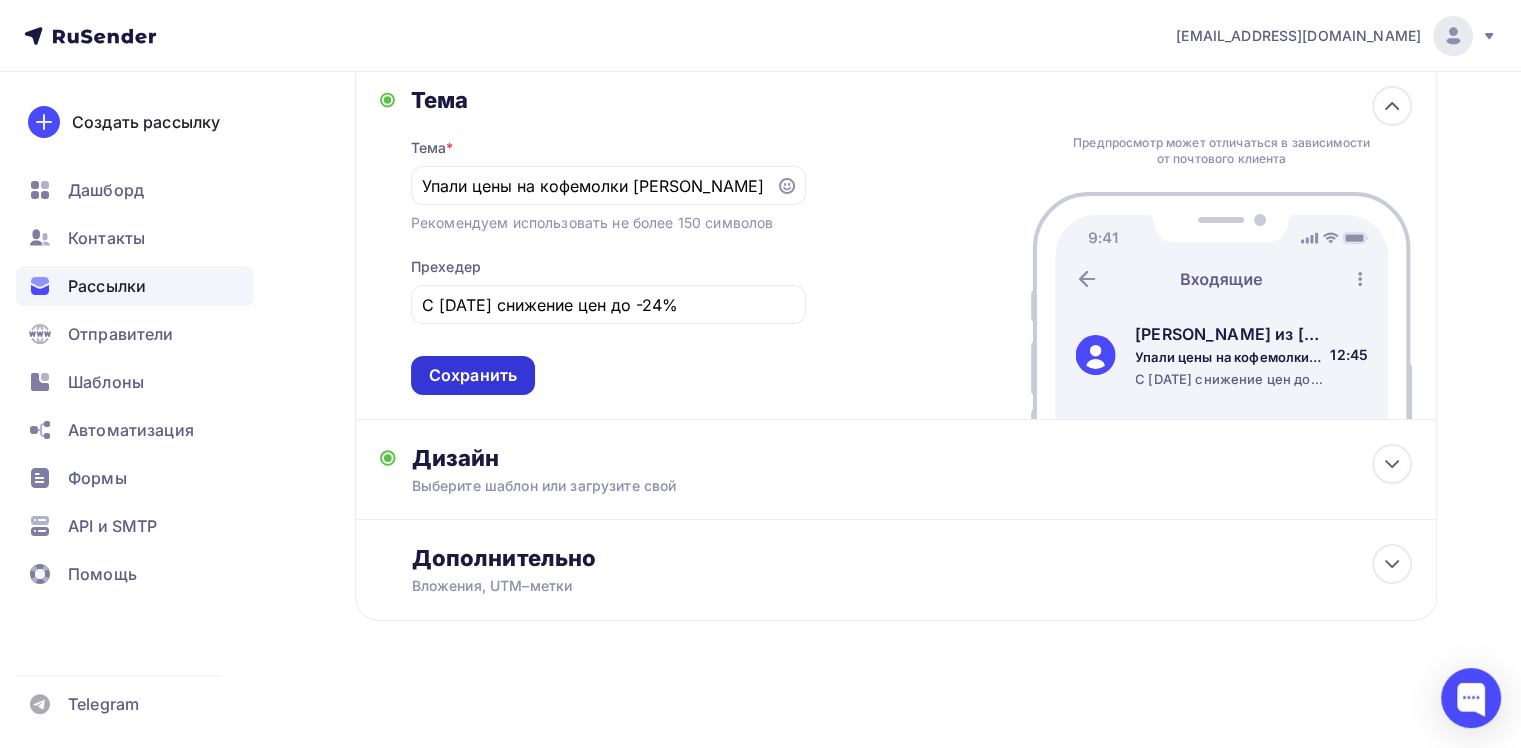 click on "Сохранить" at bounding box center (473, 375) 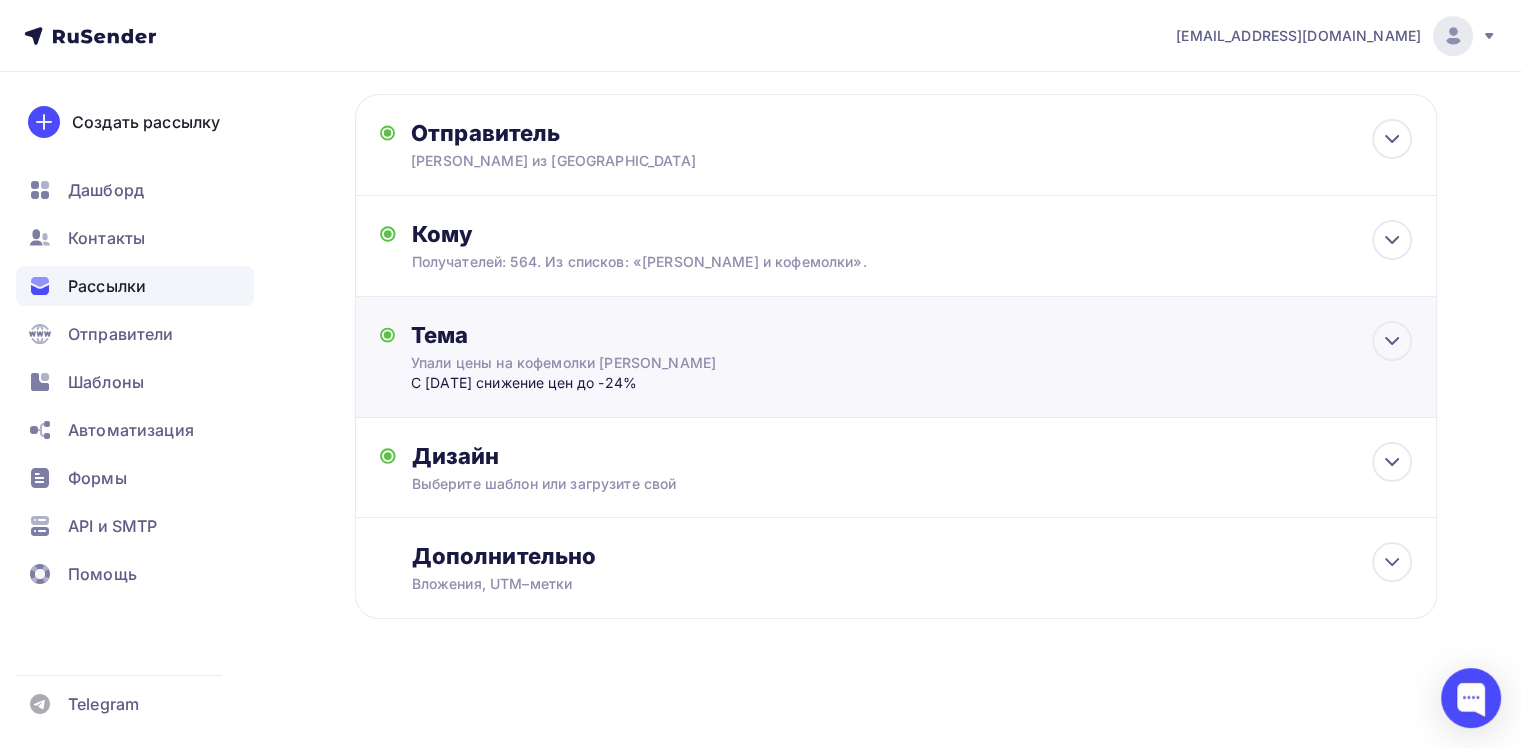 scroll, scrollTop: 88, scrollLeft: 0, axis: vertical 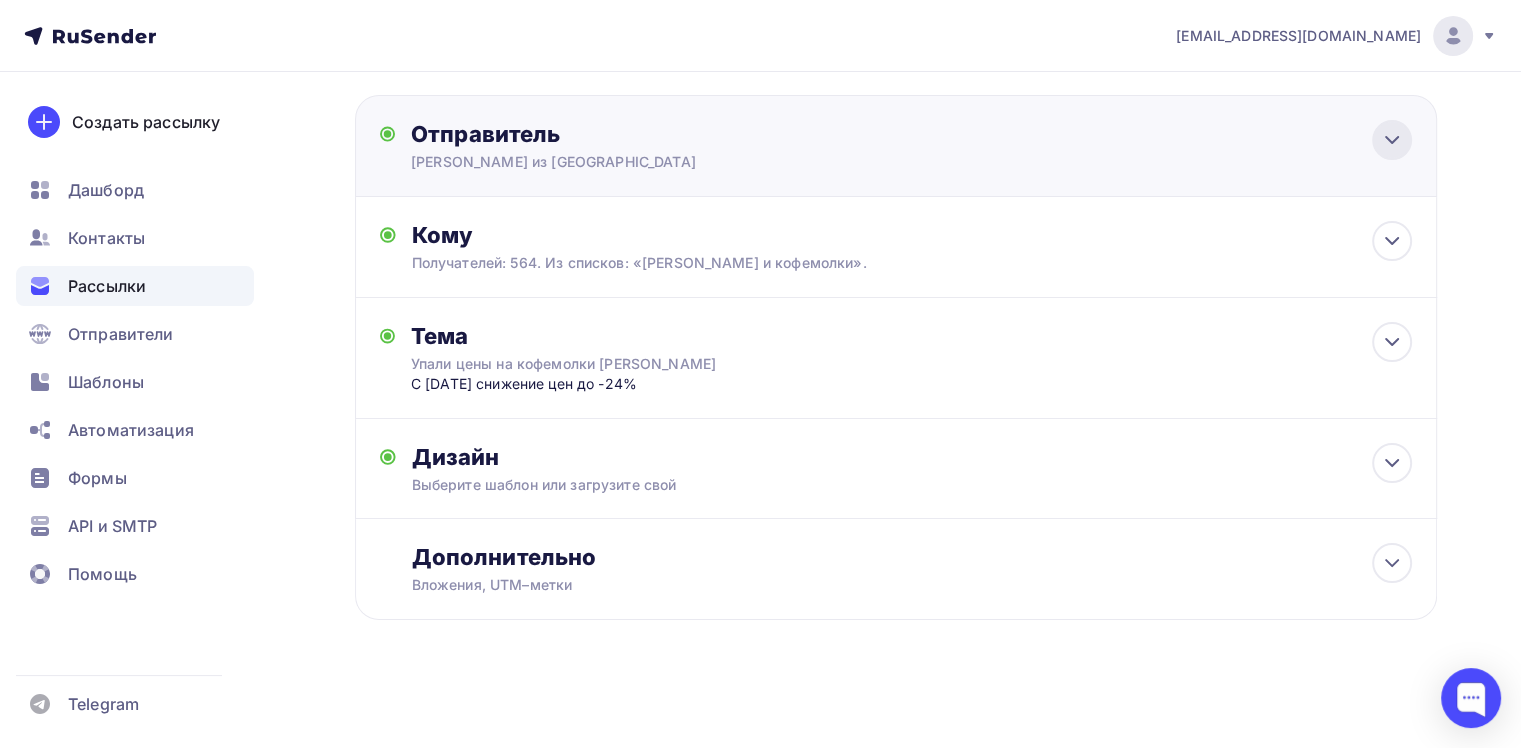 click 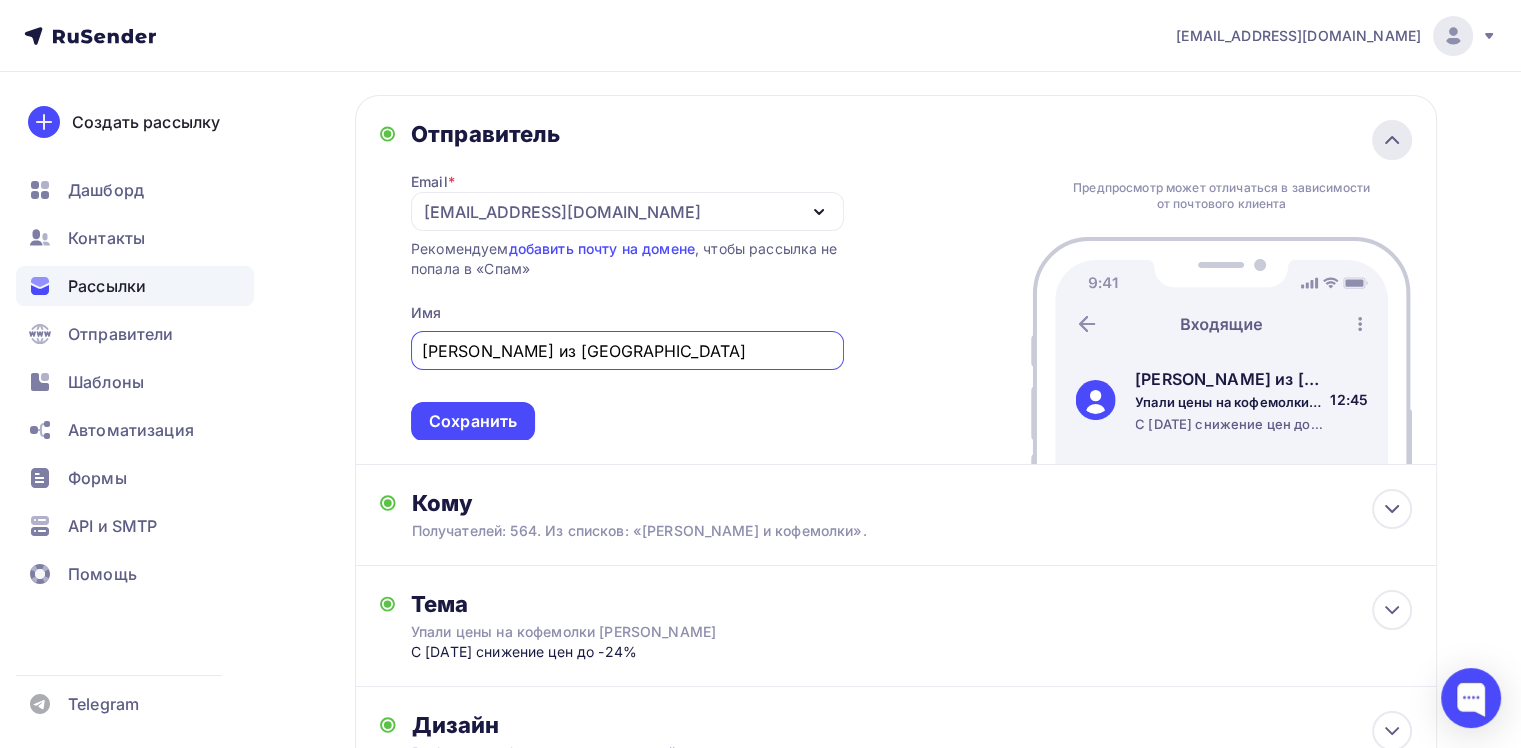 scroll, scrollTop: 356, scrollLeft: 0, axis: vertical 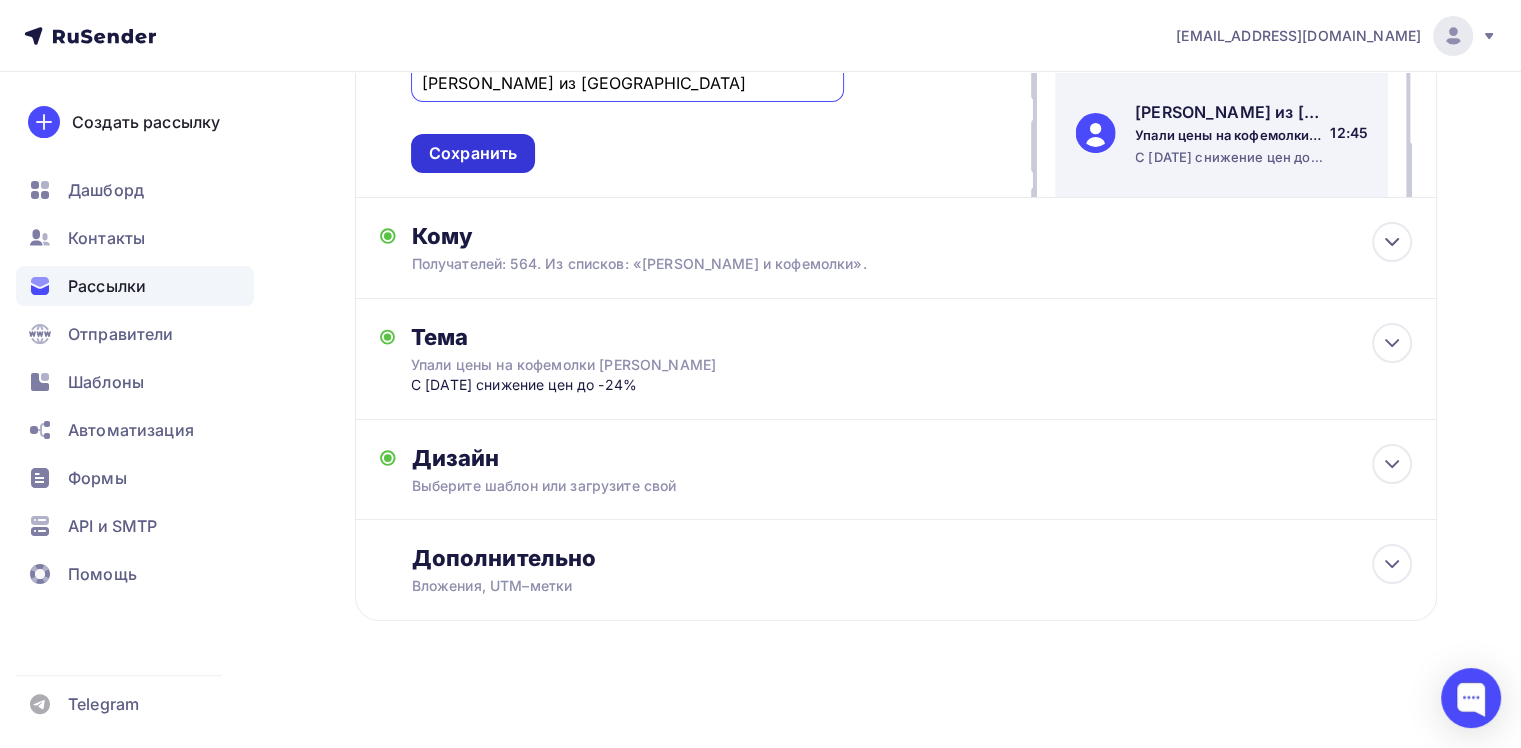 click on "Сохранить" at bounding box center (473, 153) 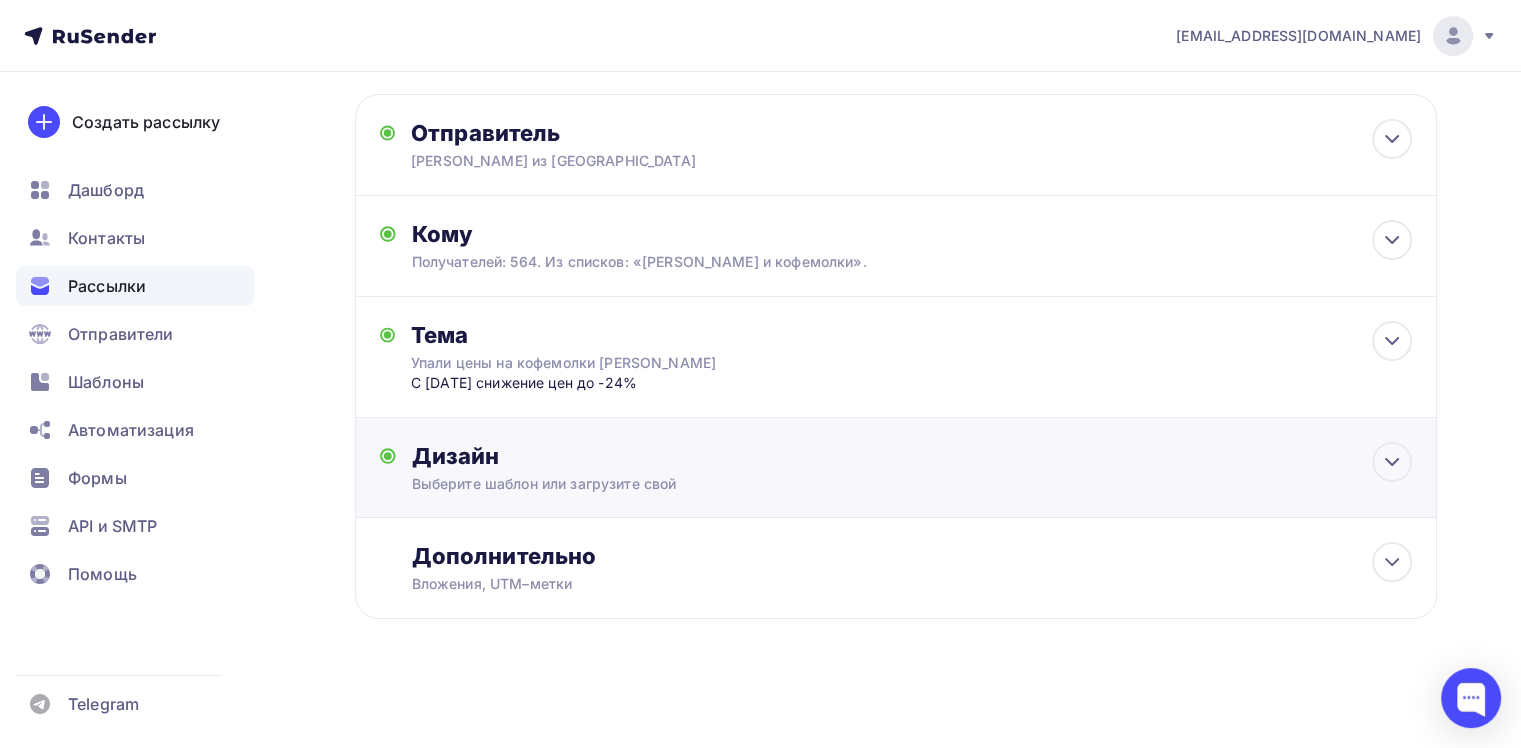 scroll, scrollTop: 88, scrollLeft: 0, axis: vertical 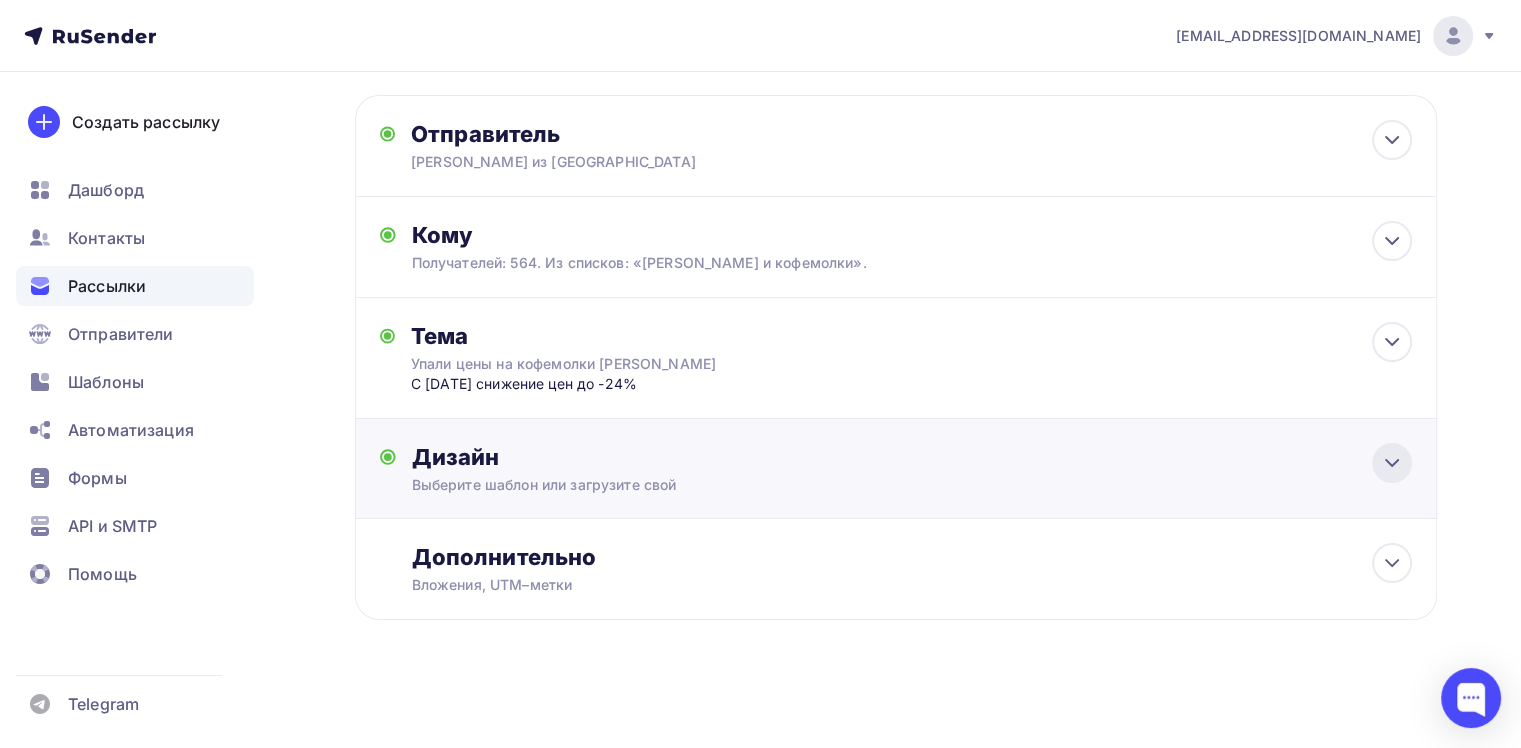 click at bounding box center [1392, 463] 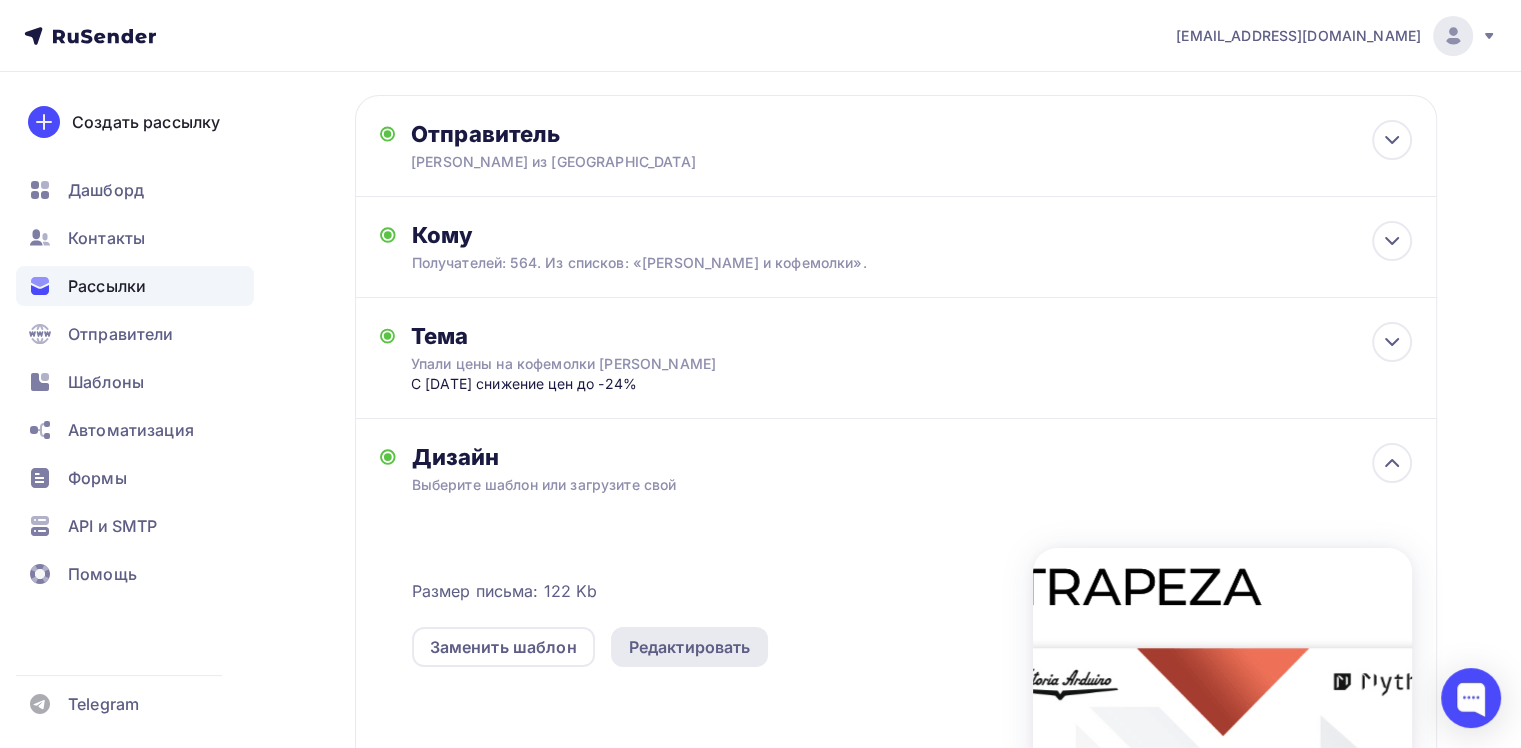 click on "Редактировать" at bounding box center (690, 647) 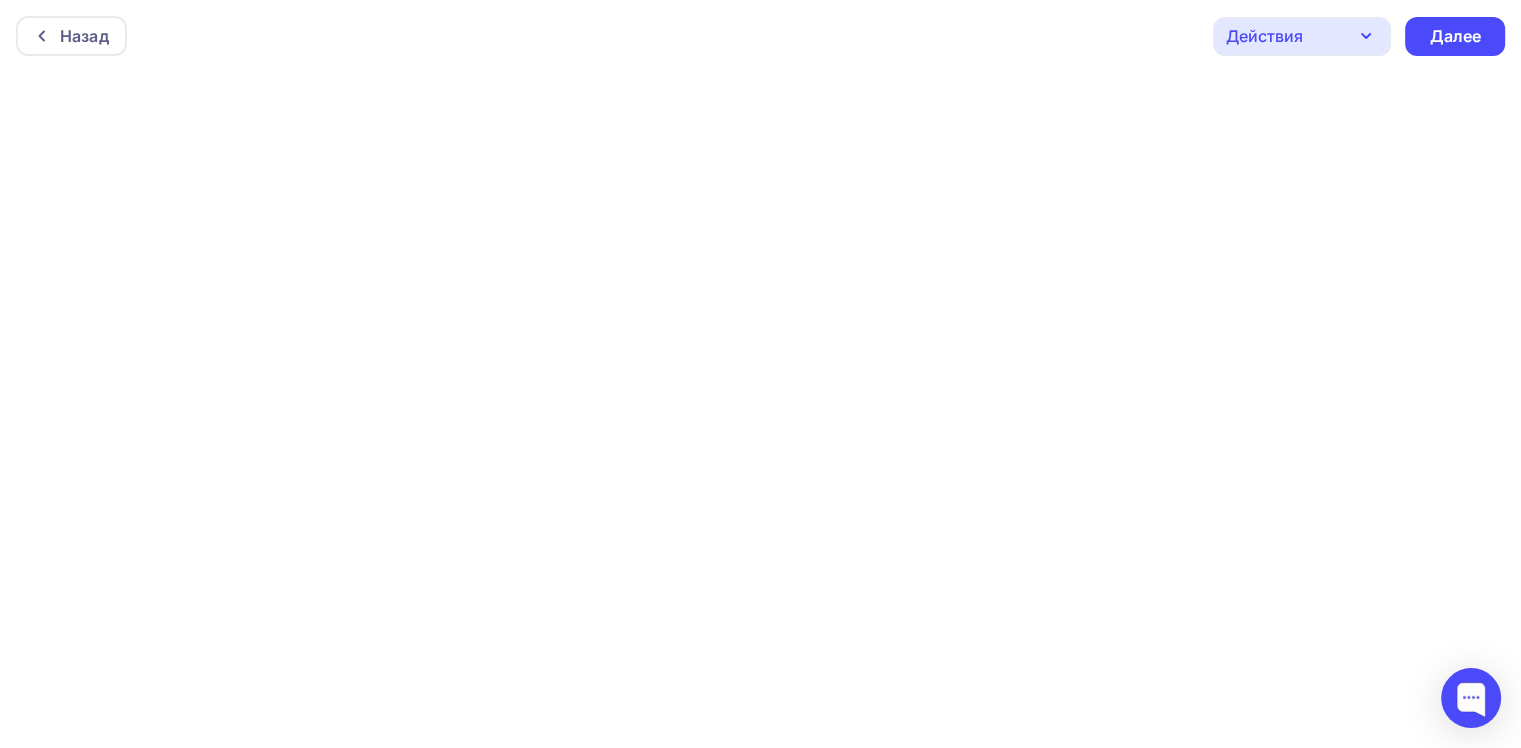 scroll, scrollTop: 0, scrollLeft: 0, axis: both 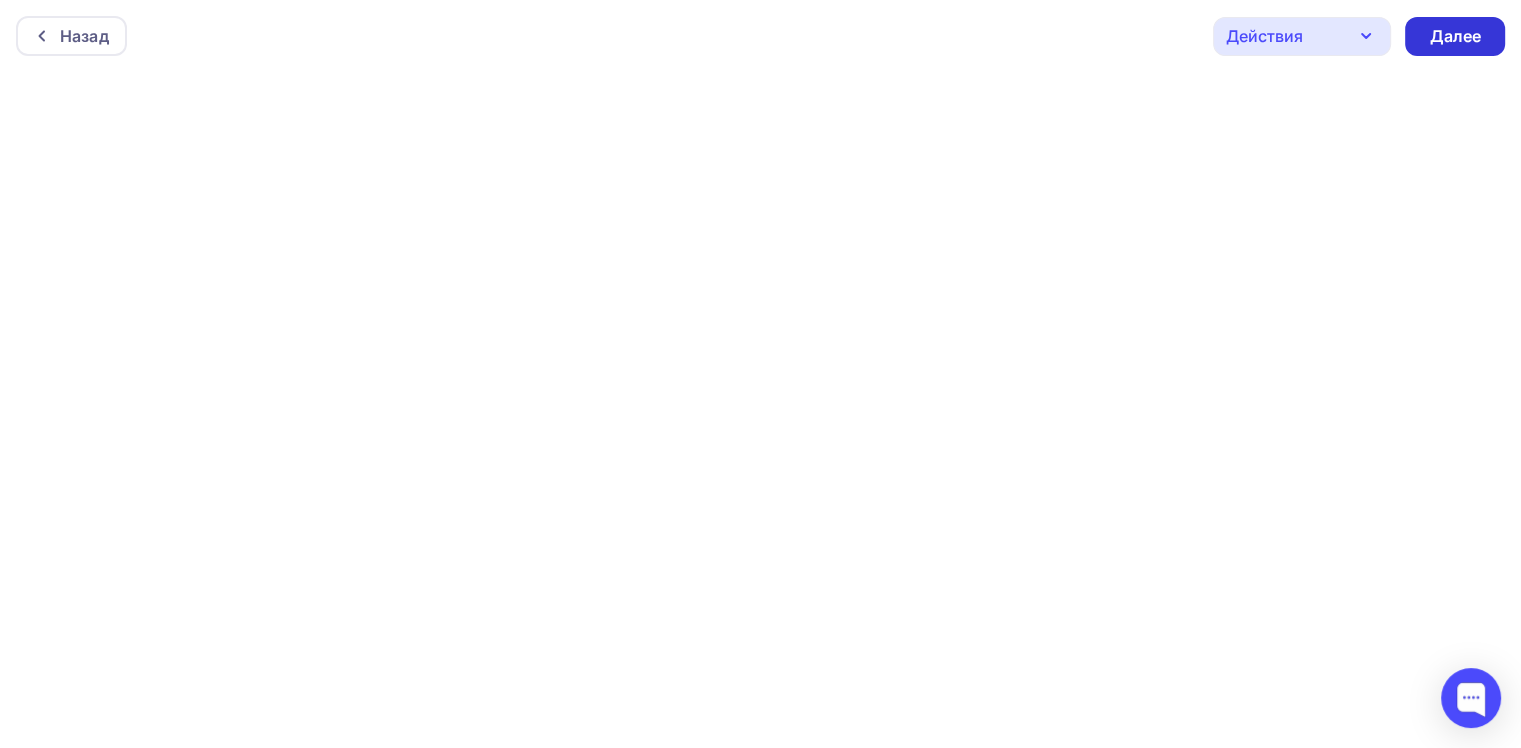click on "Далее" at bounding box center [1455, 36] 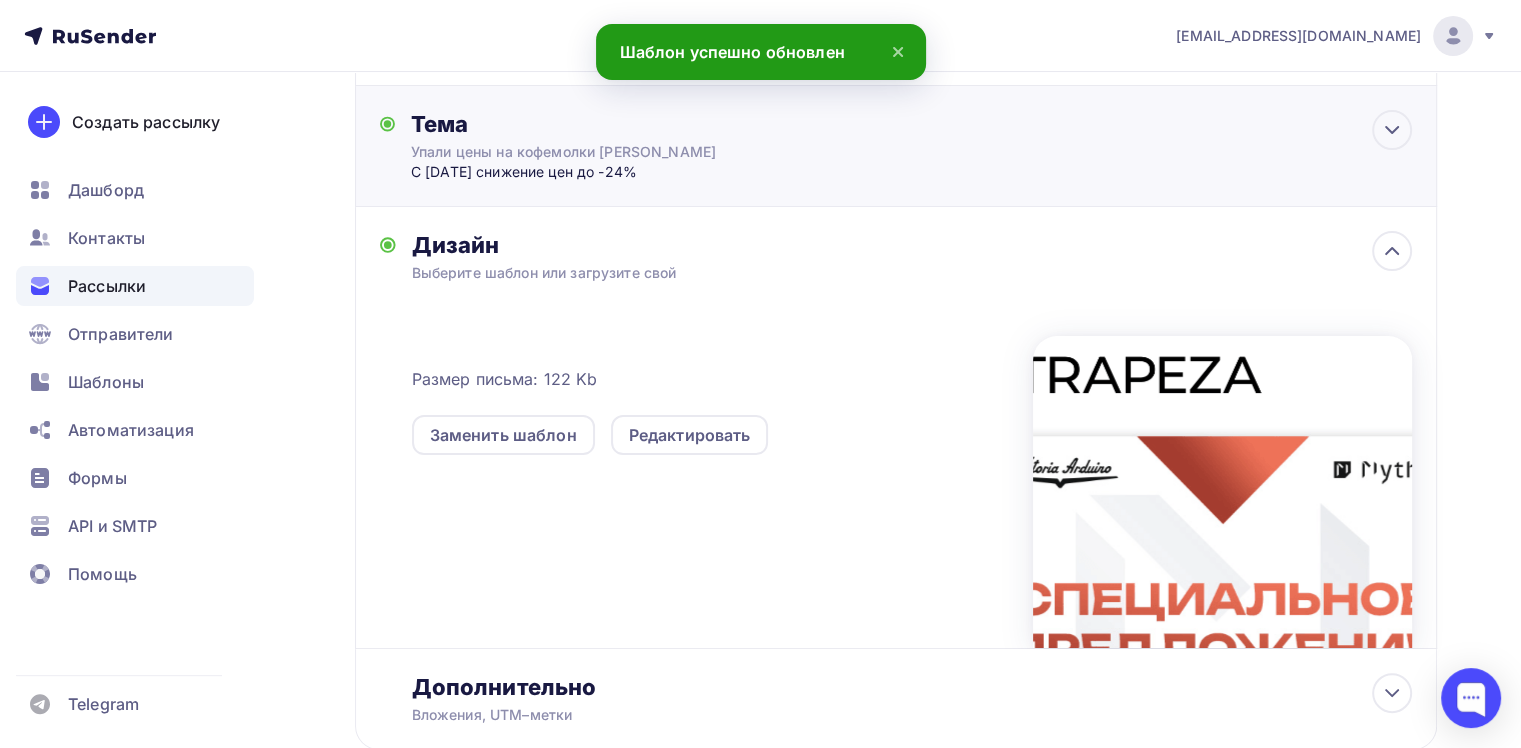 scroll, scrollTop: 430, scrollLeft: 0, axis: vertical 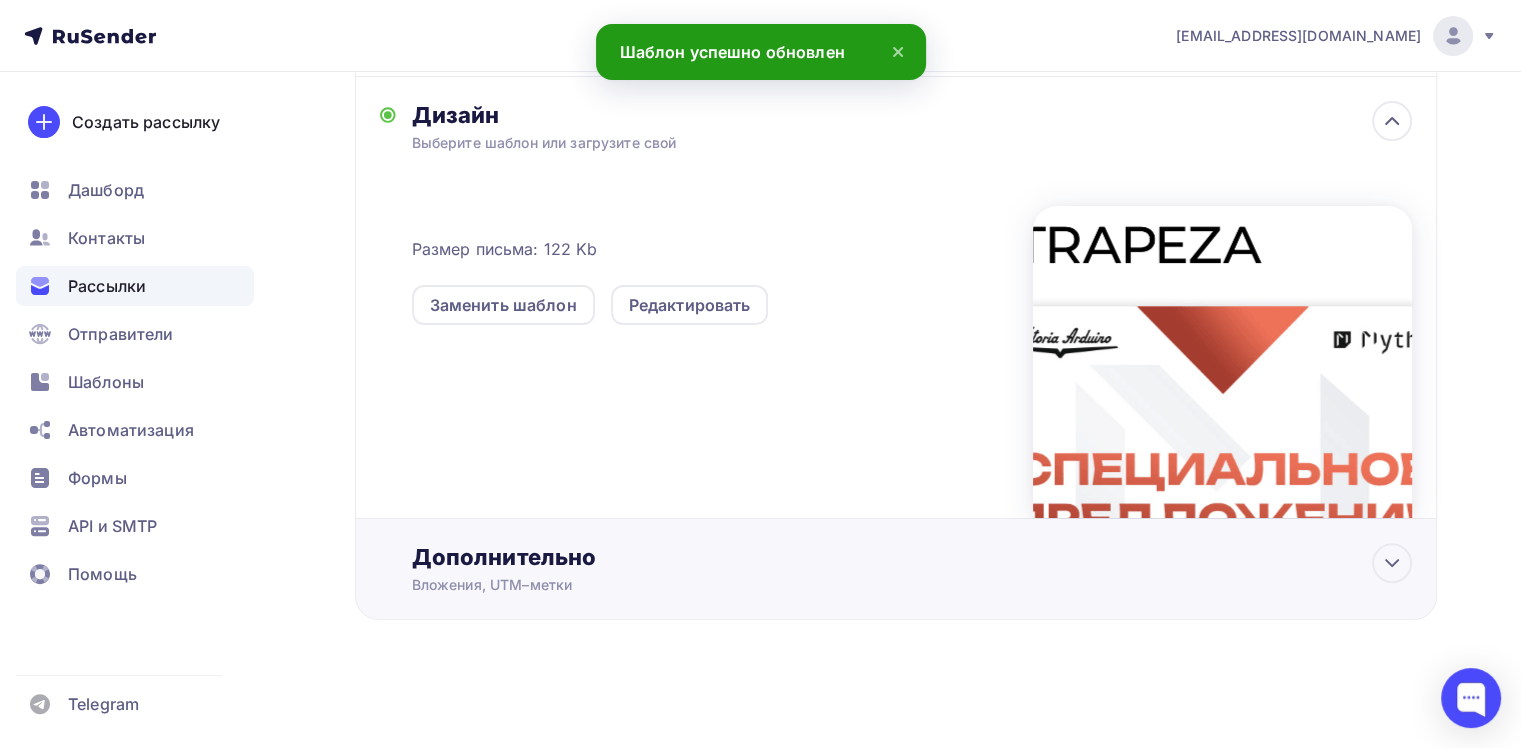 click 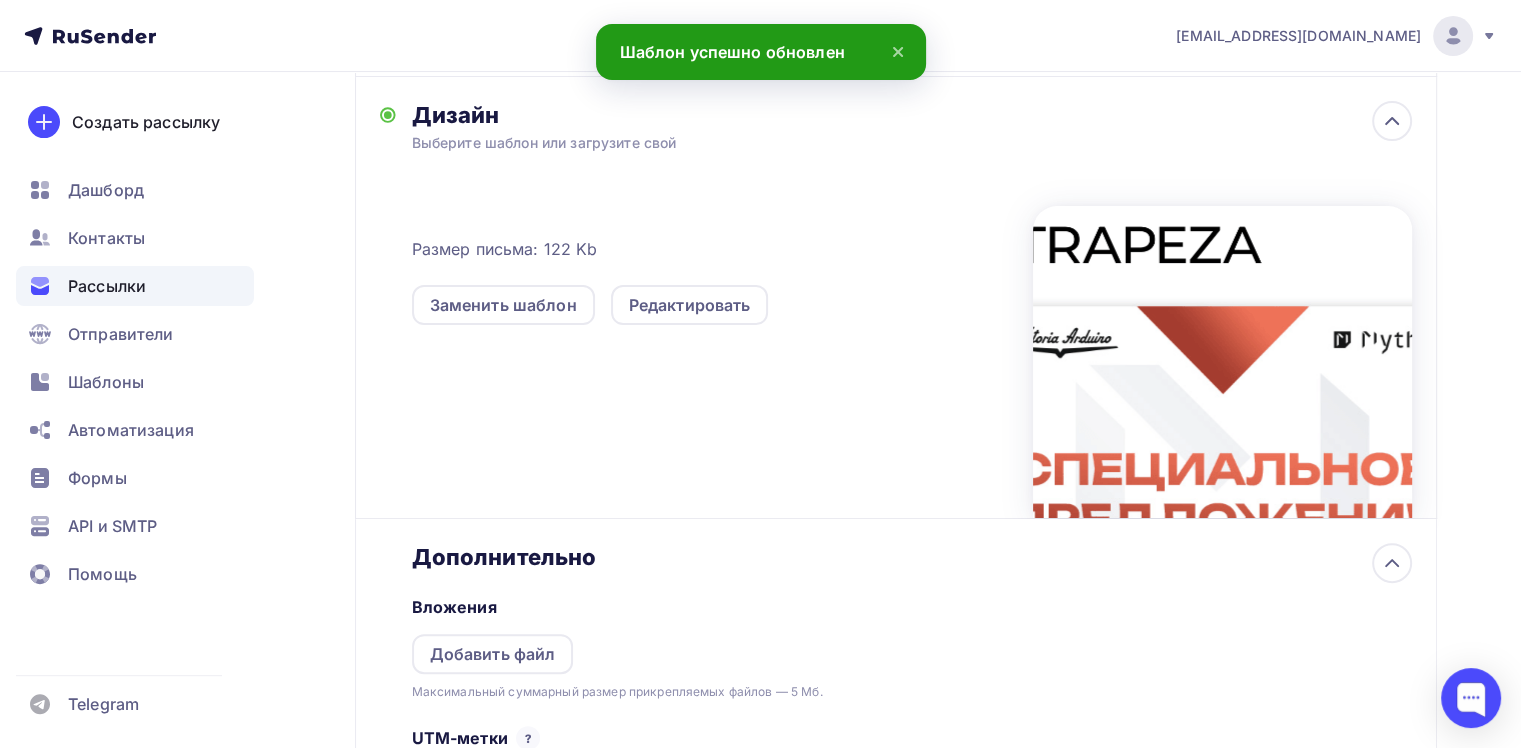 scroll, scrollTop: 744, scrollLeft: 0, axis: vertical 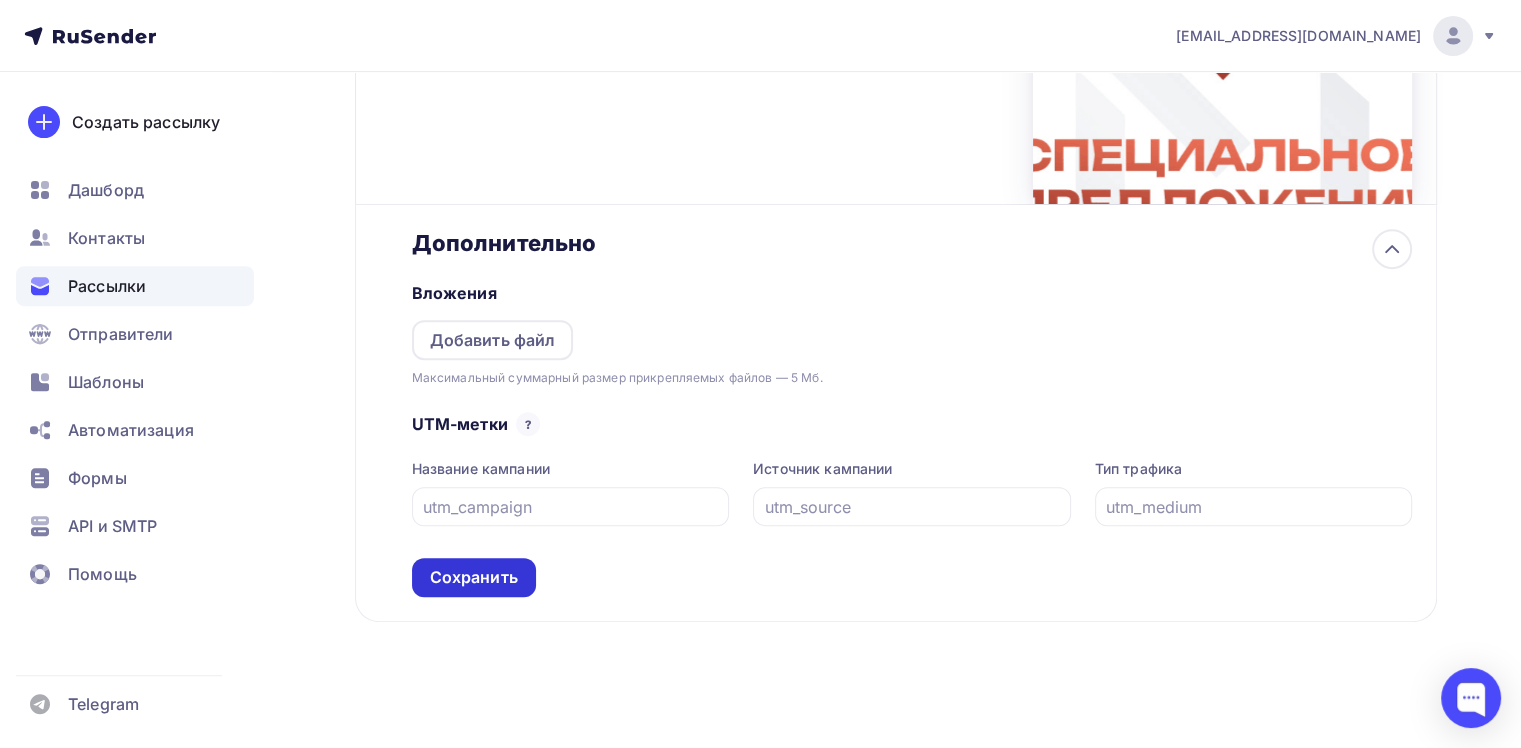 click on "Сохранить" at bounding box center (474, 577) 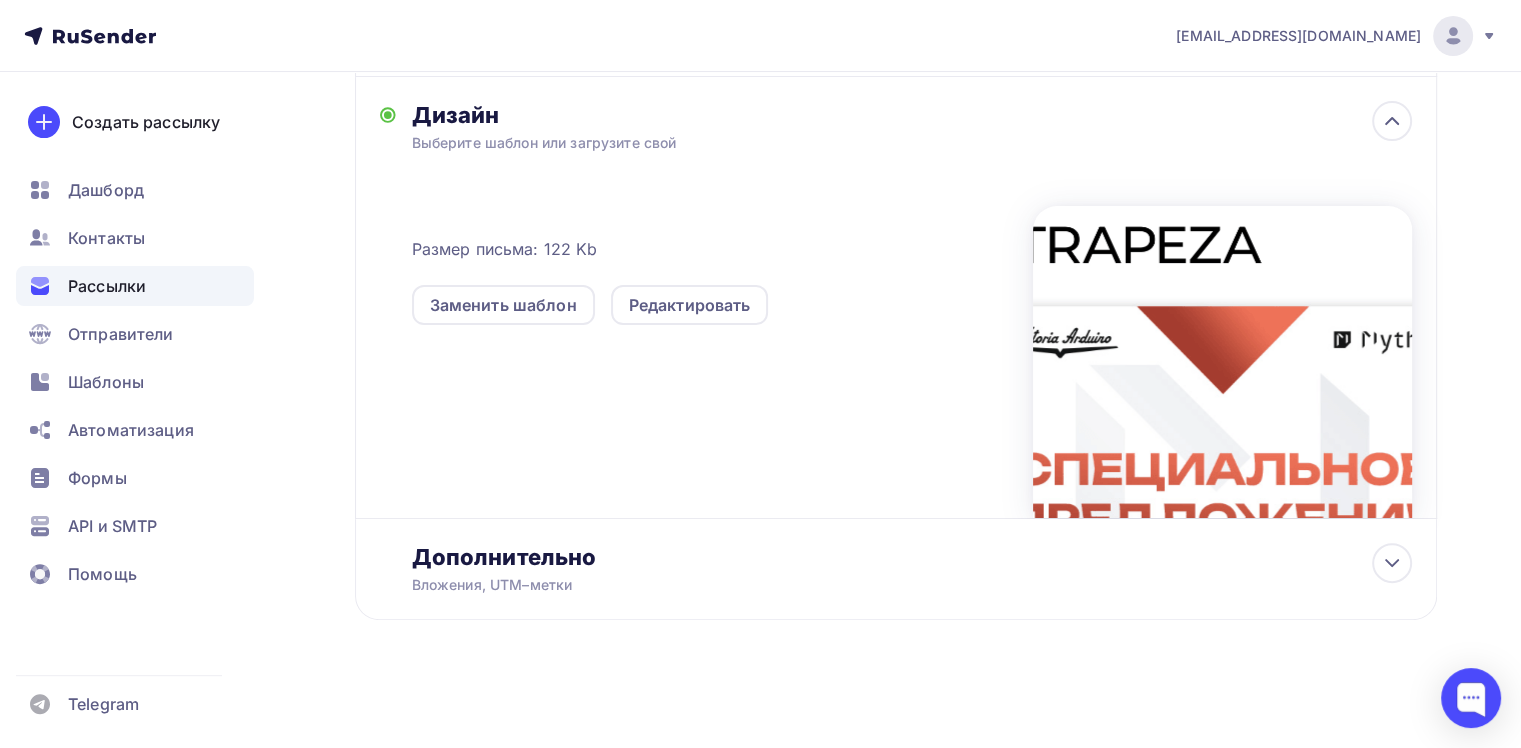 scroll, scrollTop: 0, scrollLeft: 0, axis: both 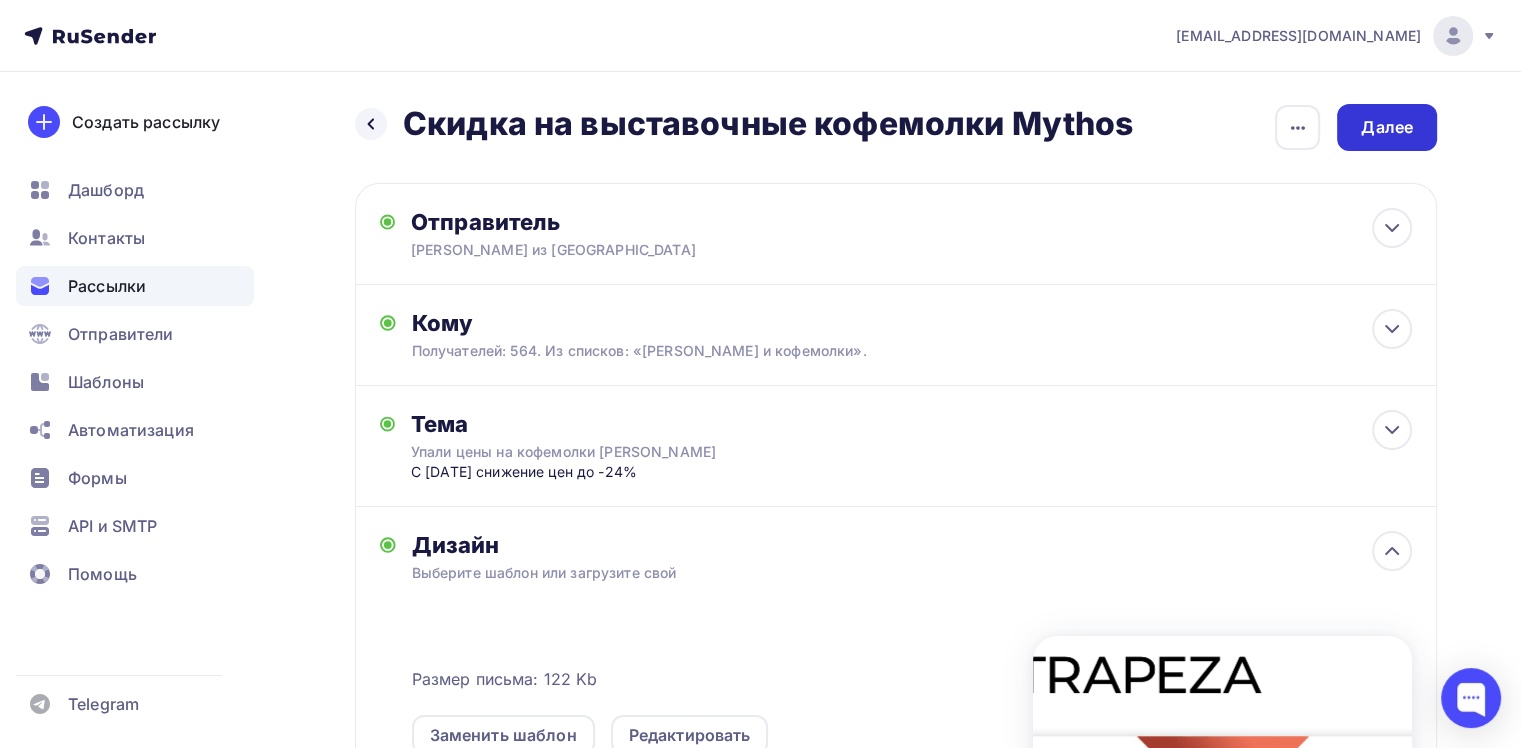 click on "Далее" at bounding box center [1387, 127] 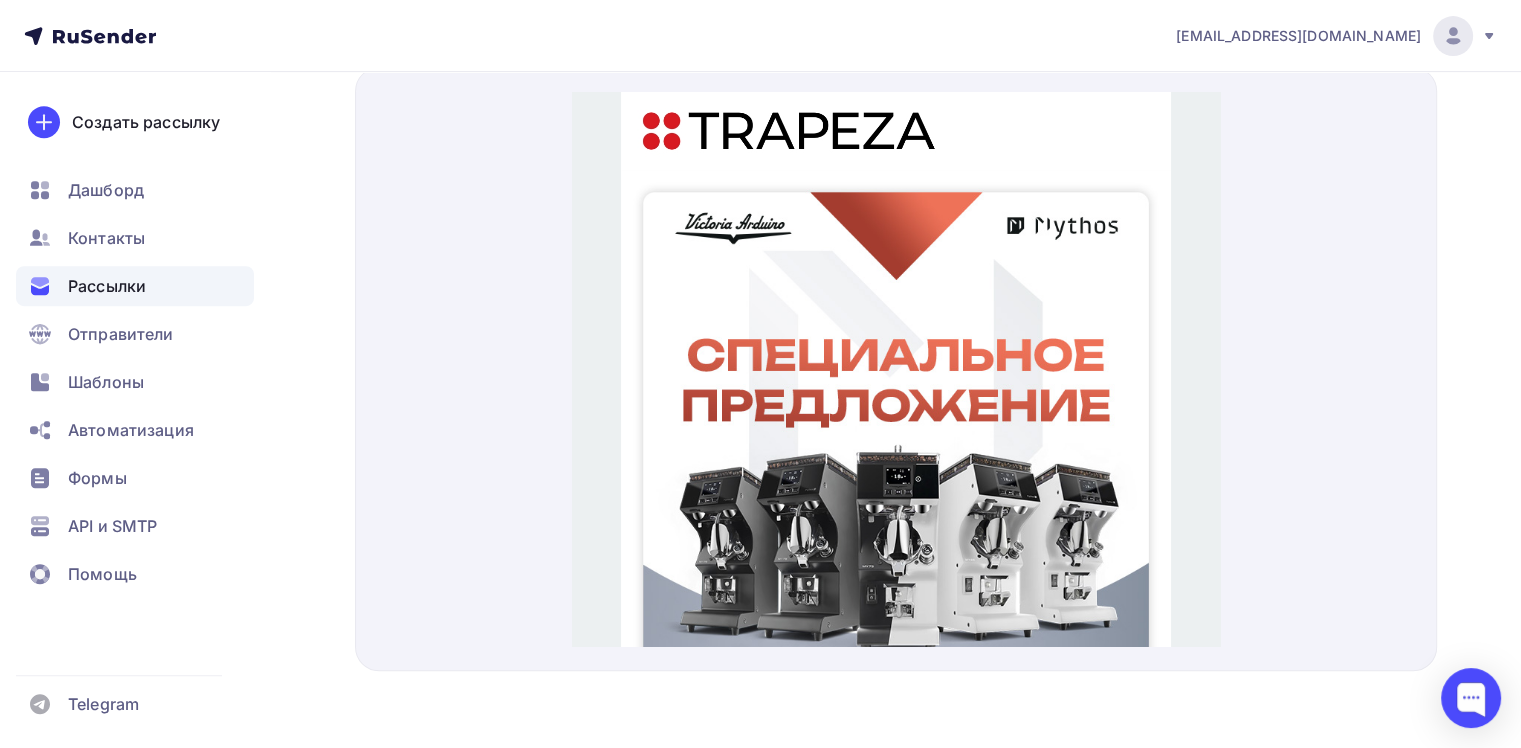 scroll, scrollTop: 0, scrollLeft: 0, axis: both 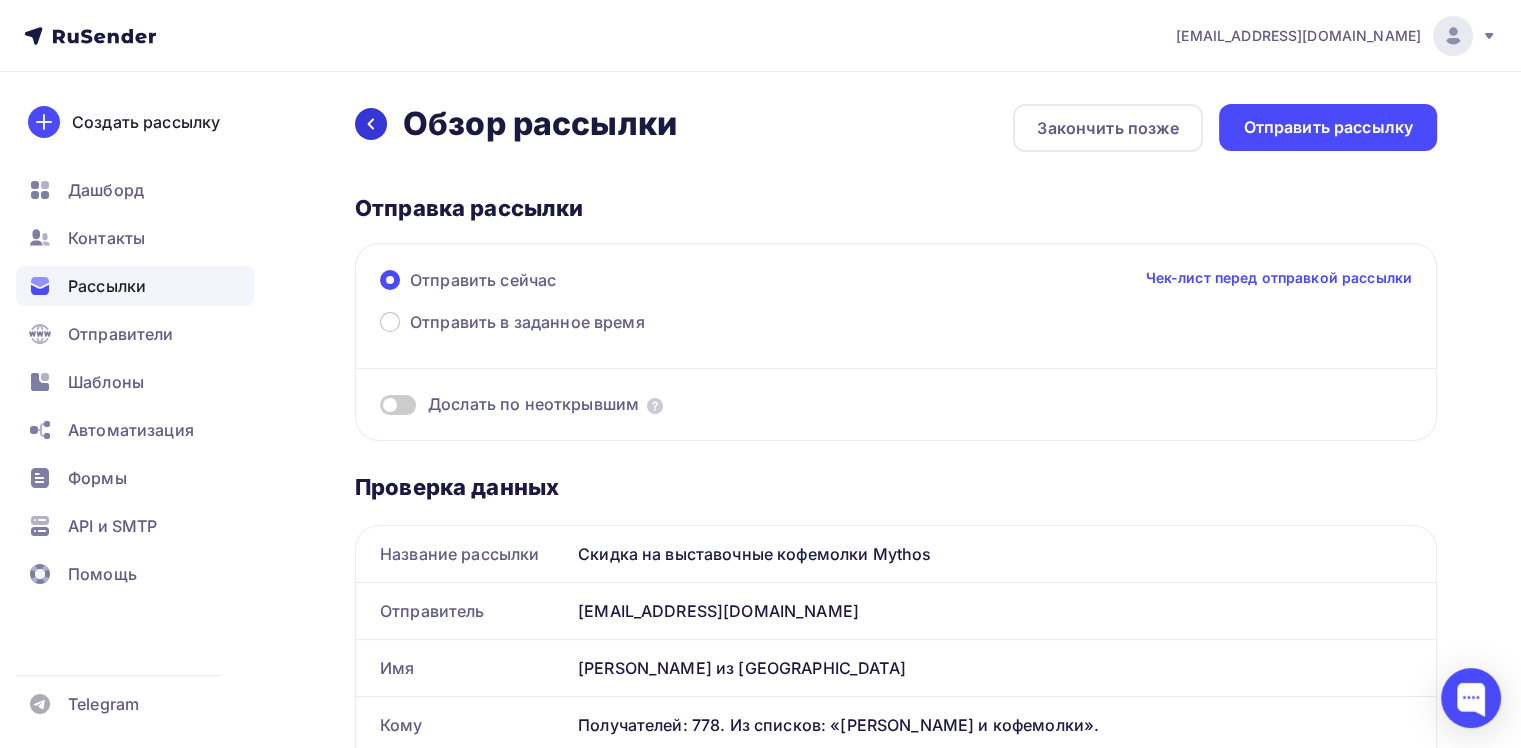 click 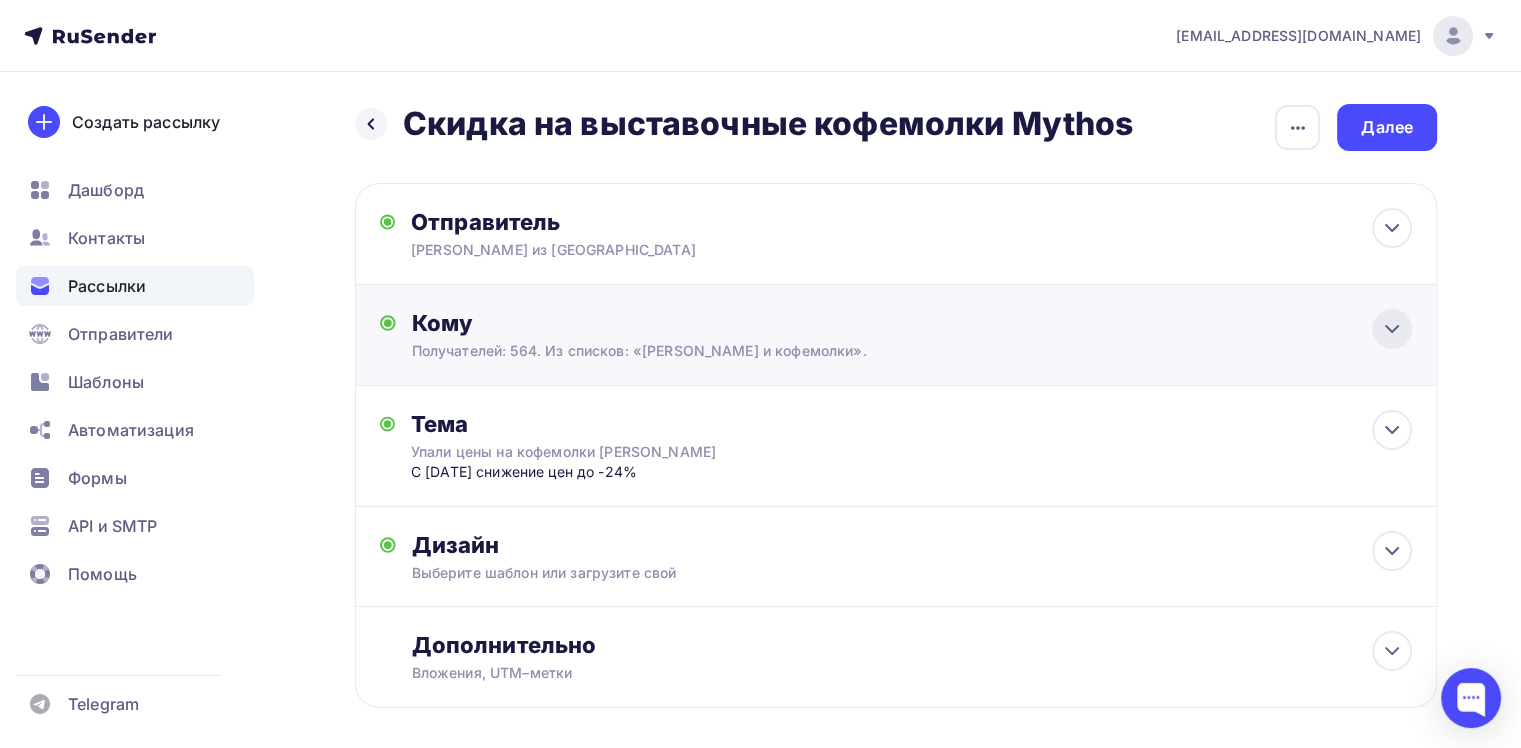 click at bounding box center (1392, 329) 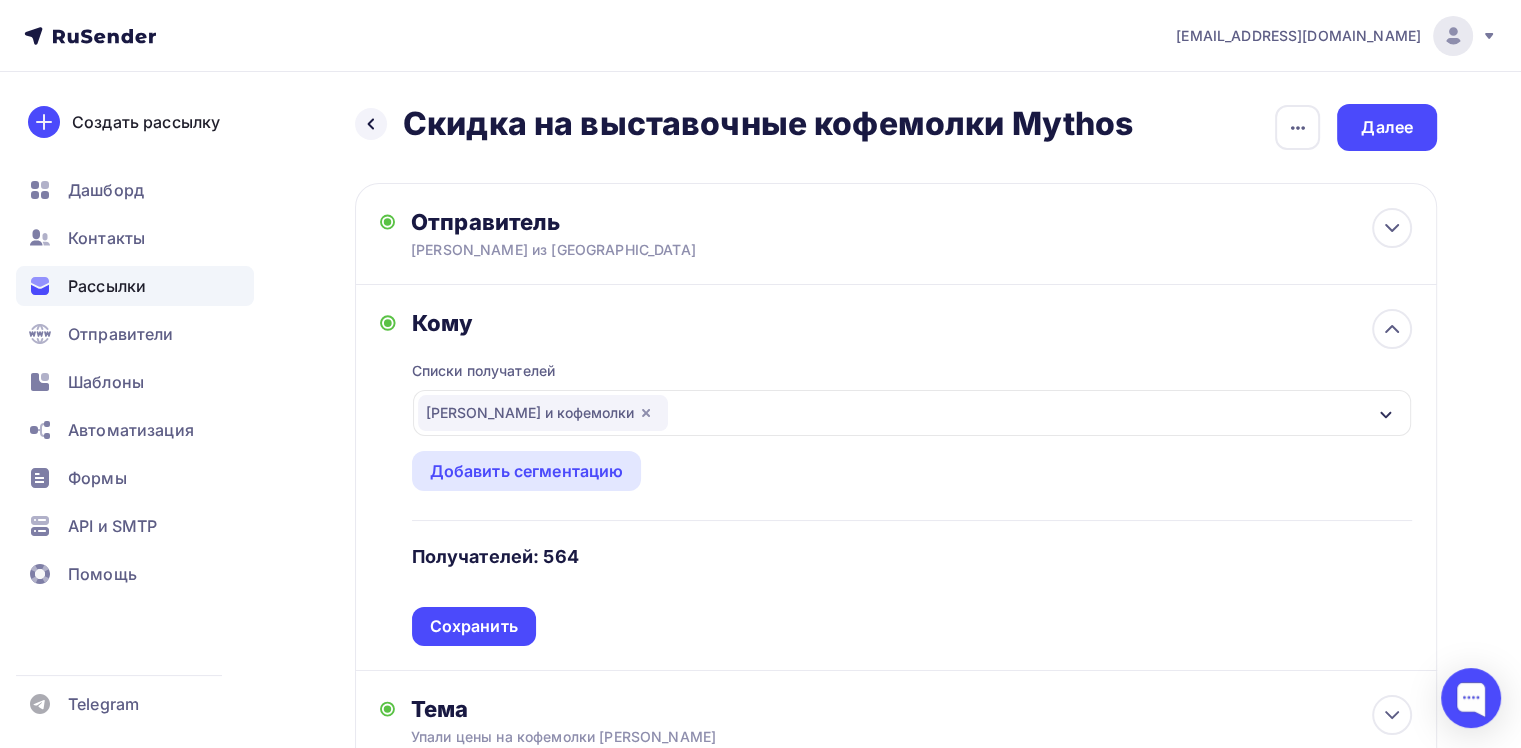 click on "Кофемашины и кофемолки" at bounding box center (912, 413) 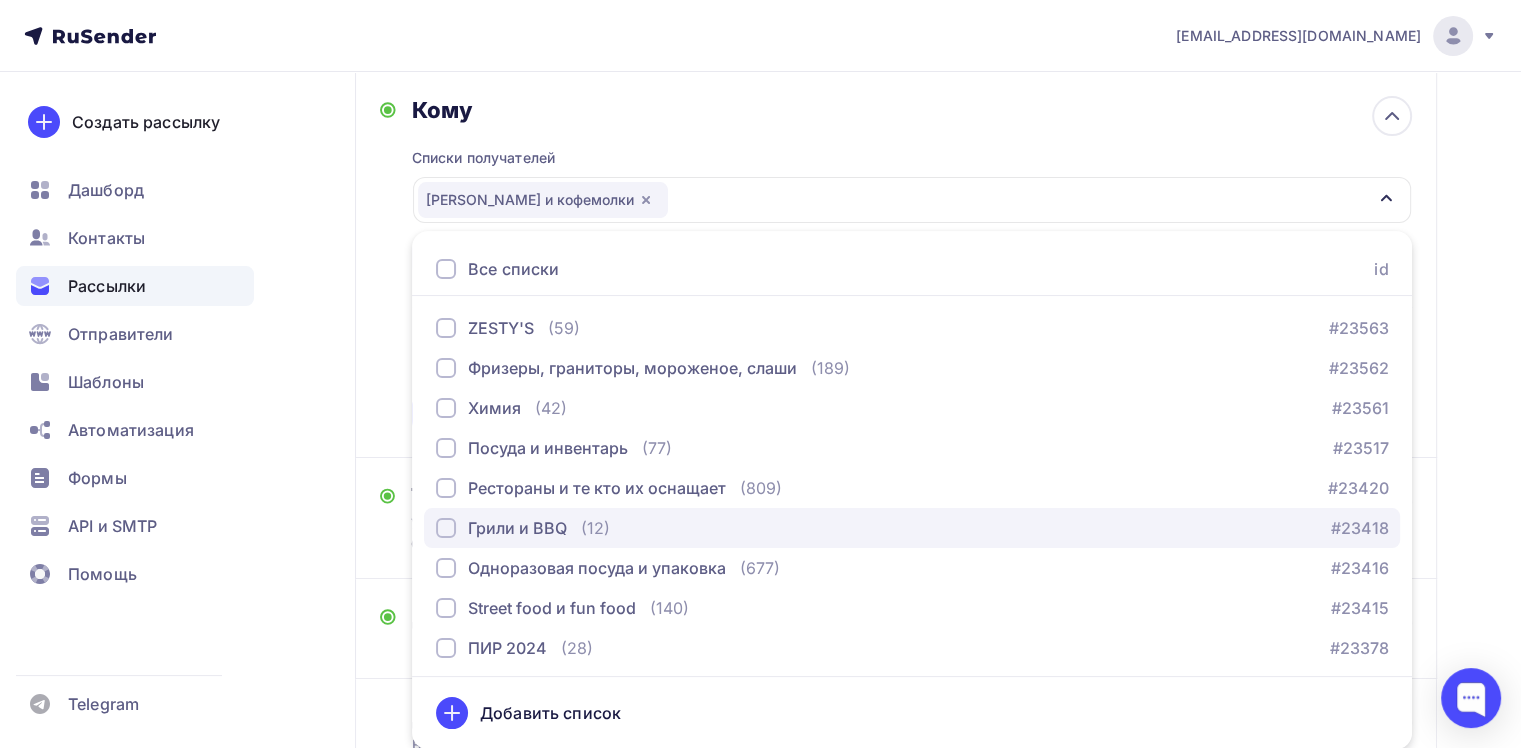 scroll, scrollTop: 113, scrollLeft: 0, axis: vertical 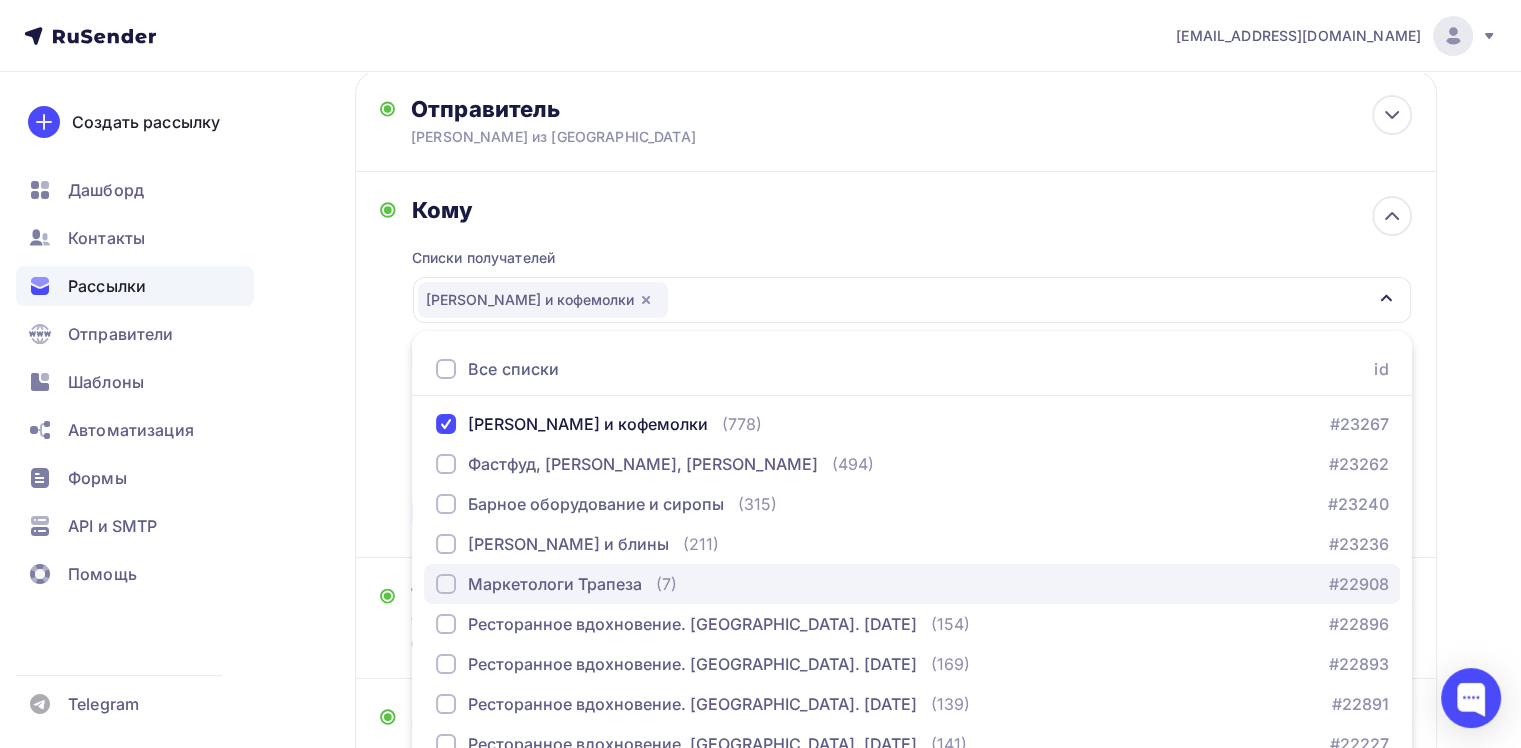 click at bounding box center [446, 584] 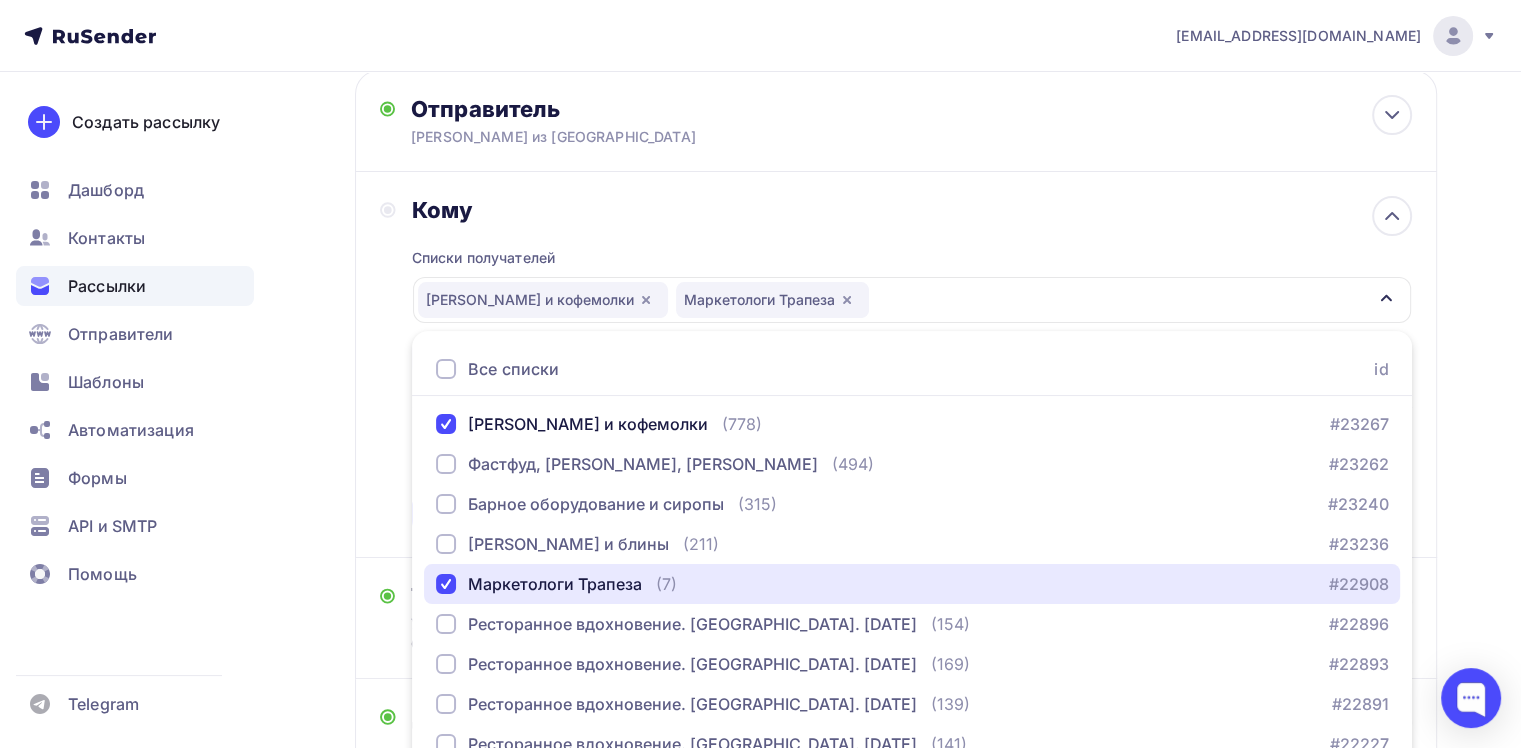 click 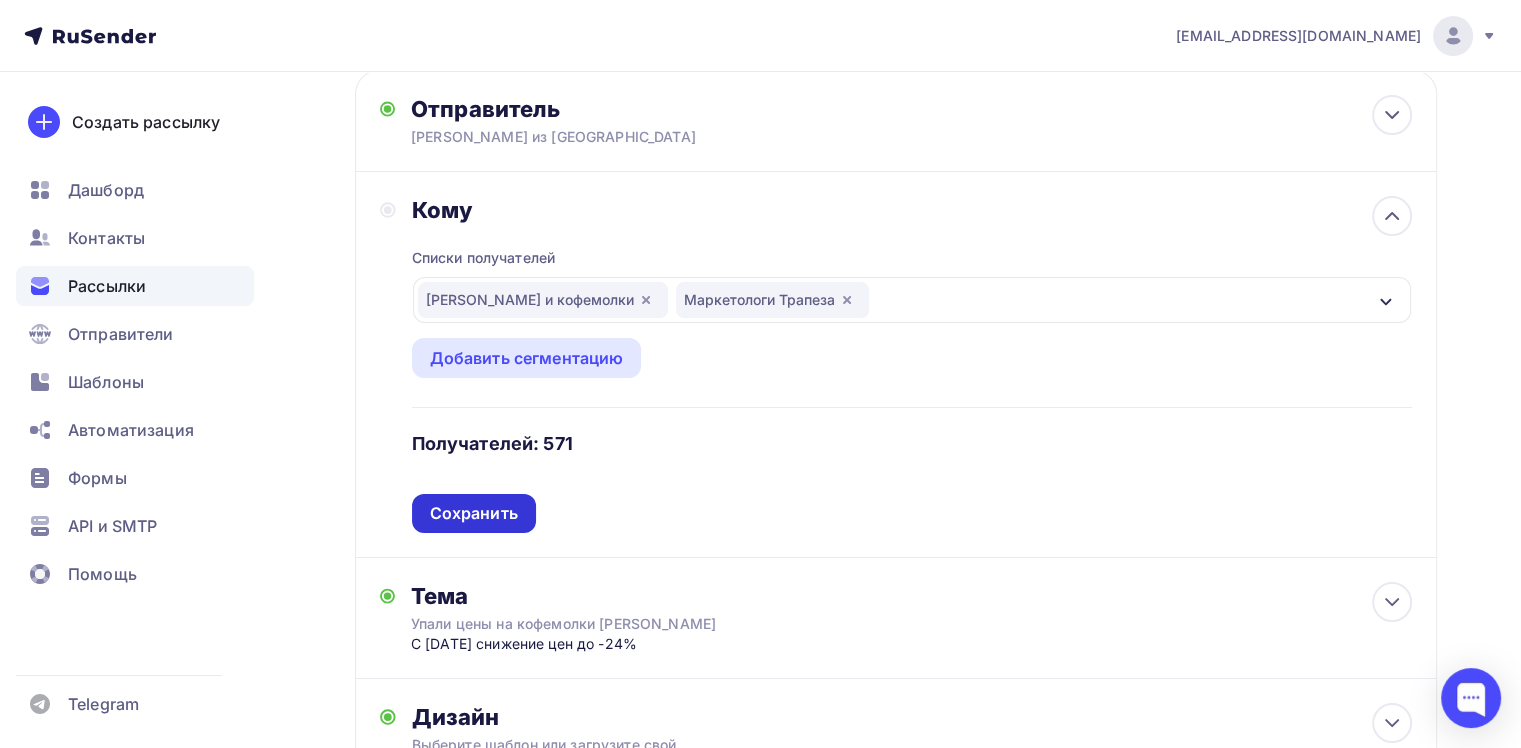 click on "Сохранить" at bounding box center [474, 513] 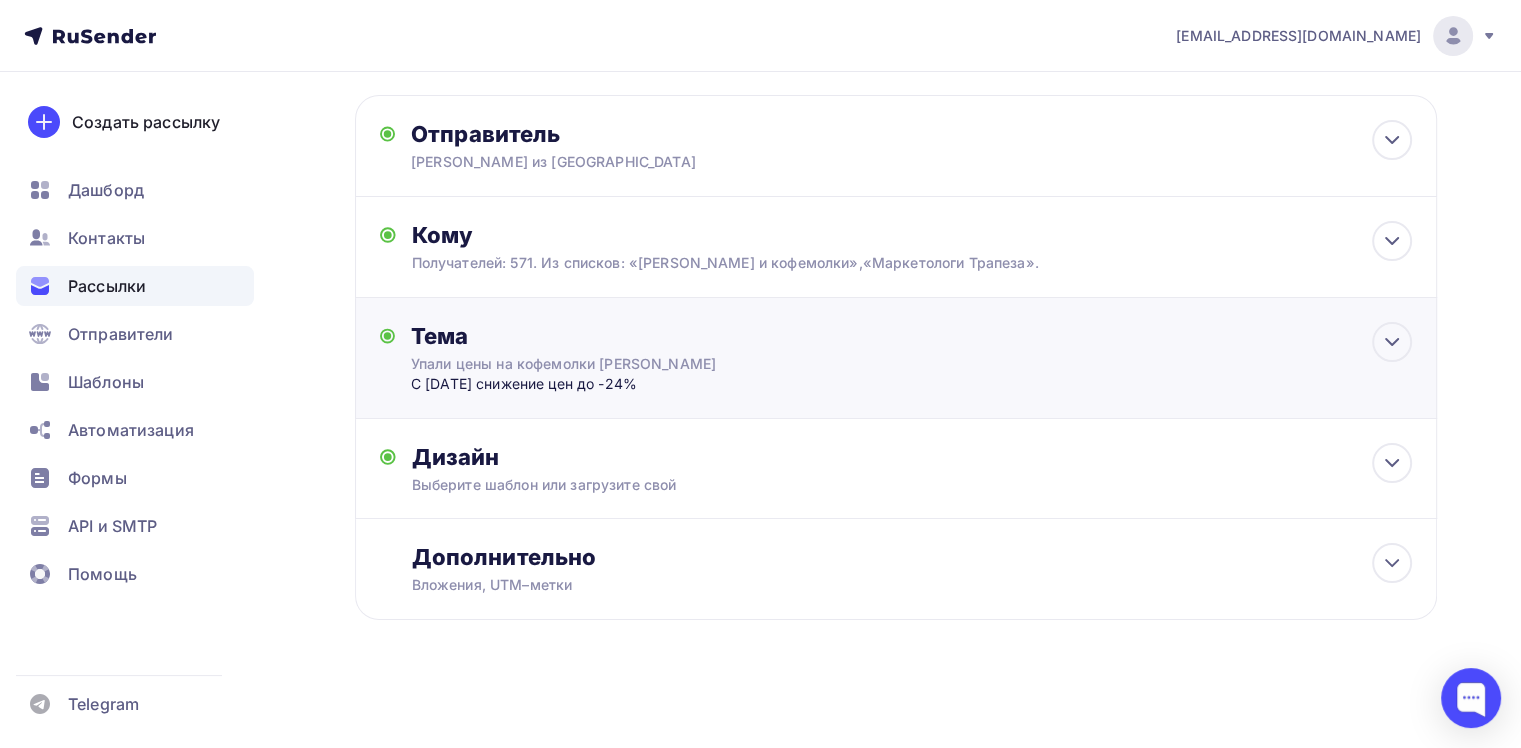 scroll, scrollTop: 0, scrollLeft: 0, axis: both 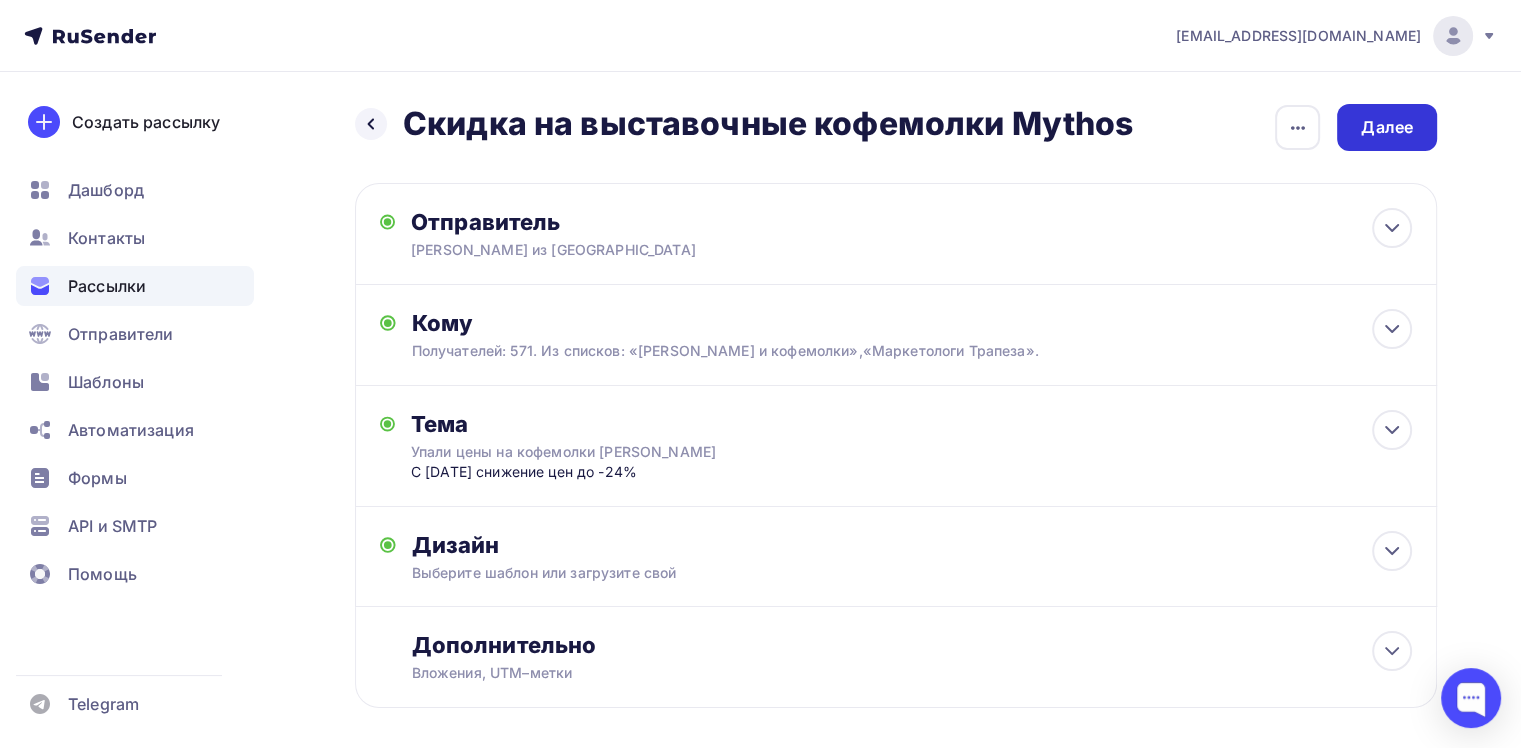 click on "Далее" at bounding box center [1387, 127] 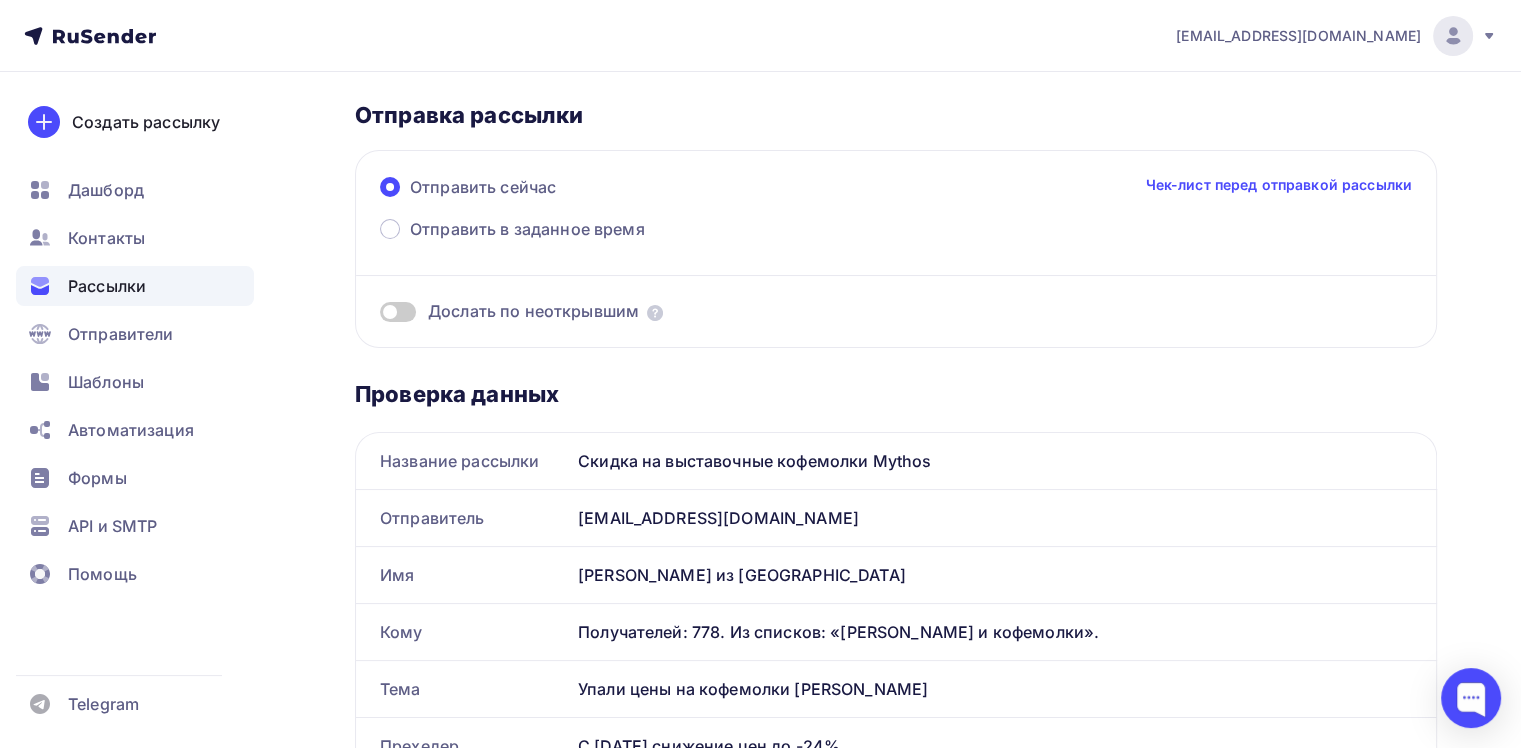 scroll, scrollTop: 0, scrollLeft: 0, axis: both 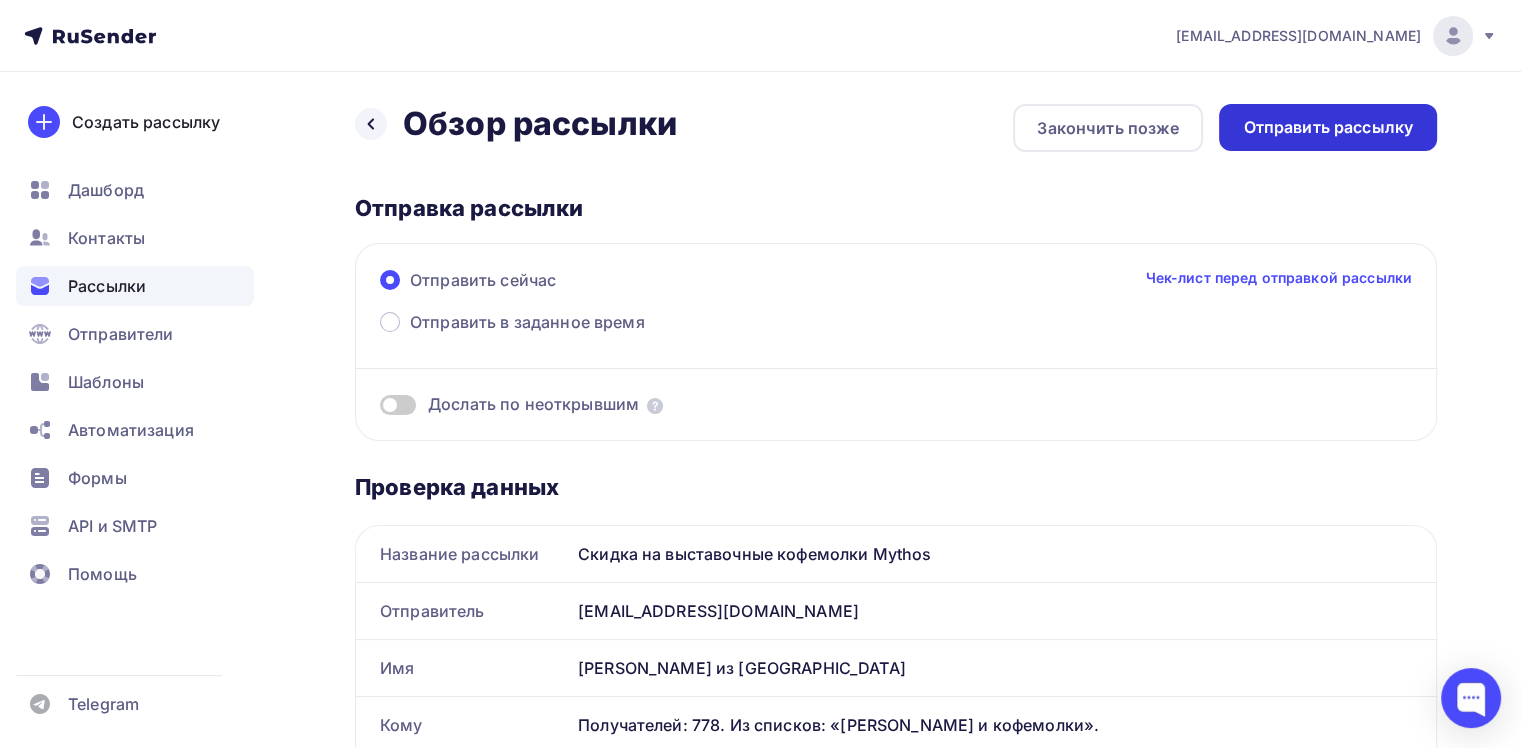 click on "Отправить рассылку" at bounding box center [1328, 127] 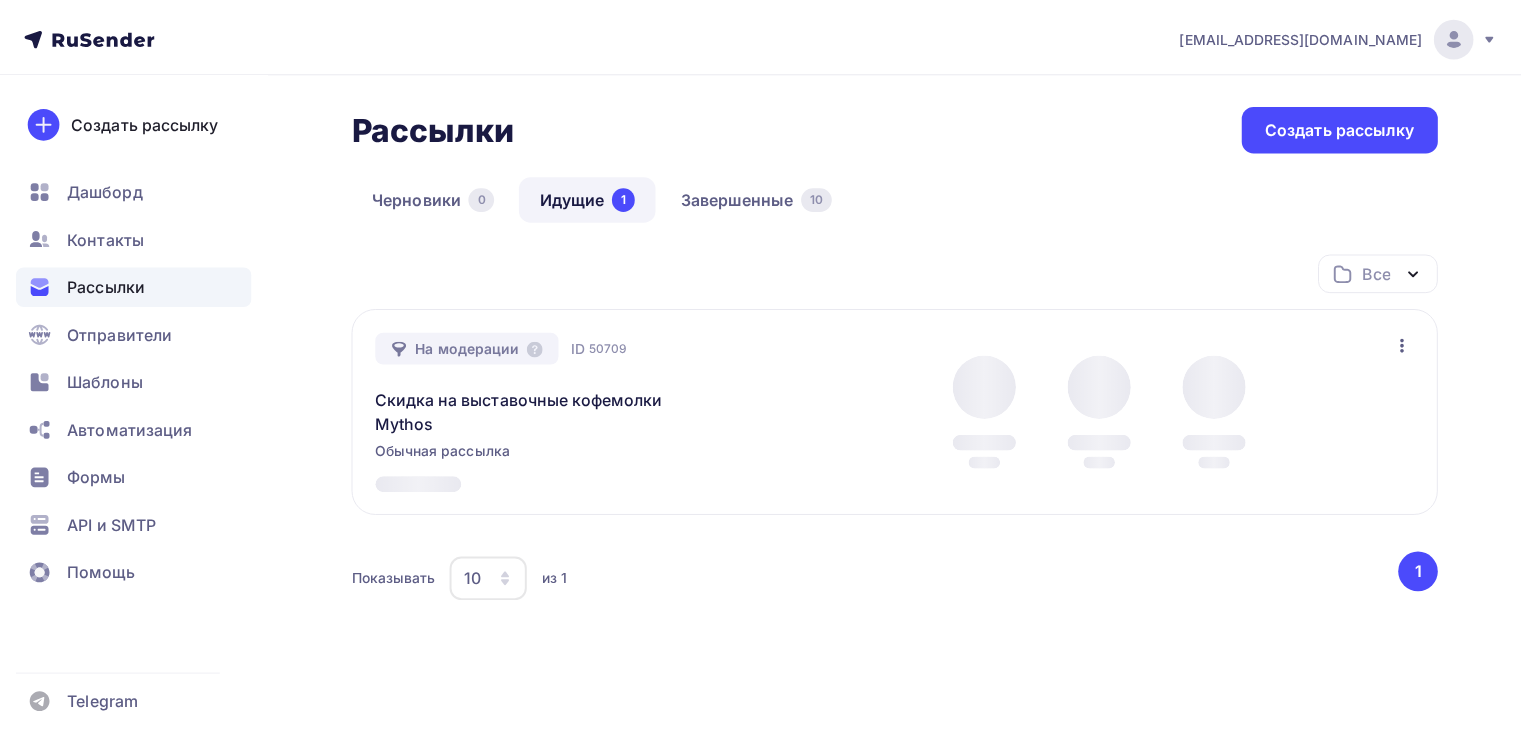 scroll, scrollTop: 0, scrollLeft: 0, axis: both 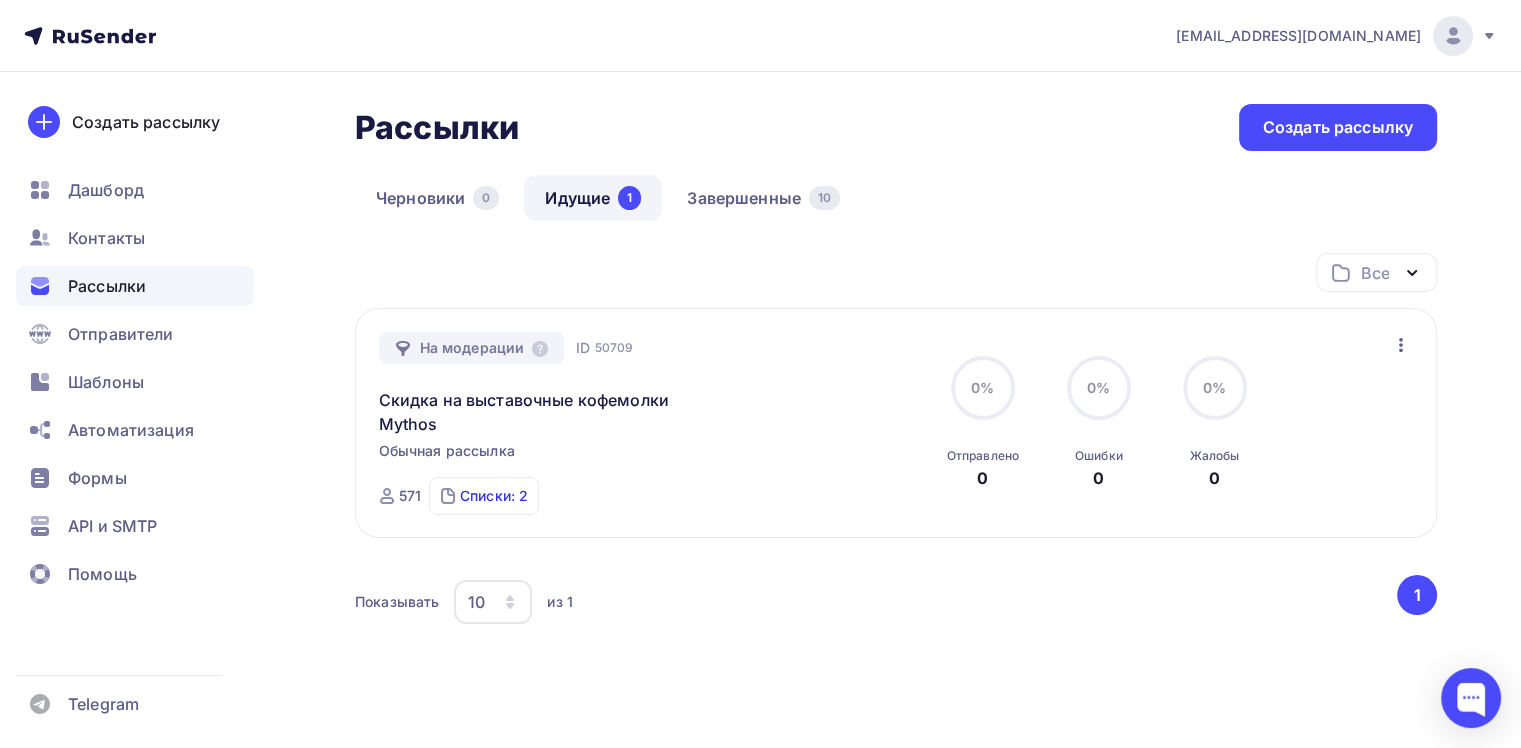 click on "Списки: 2" at bounding box center [494, 496] 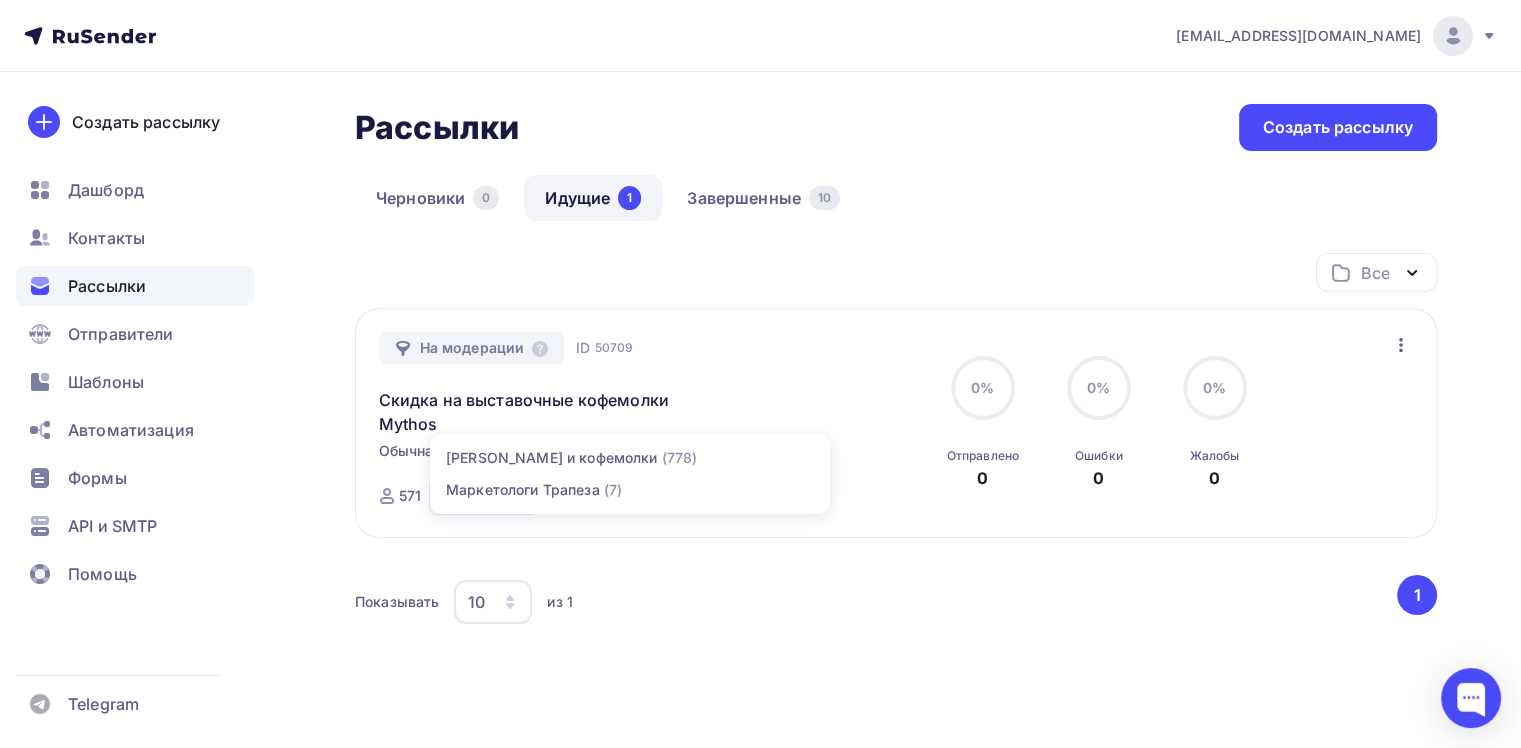 drag, startPoint x: 395, startPoint y: 505, endPoint x: 391, endPoint y: 495, distance: 10.770329 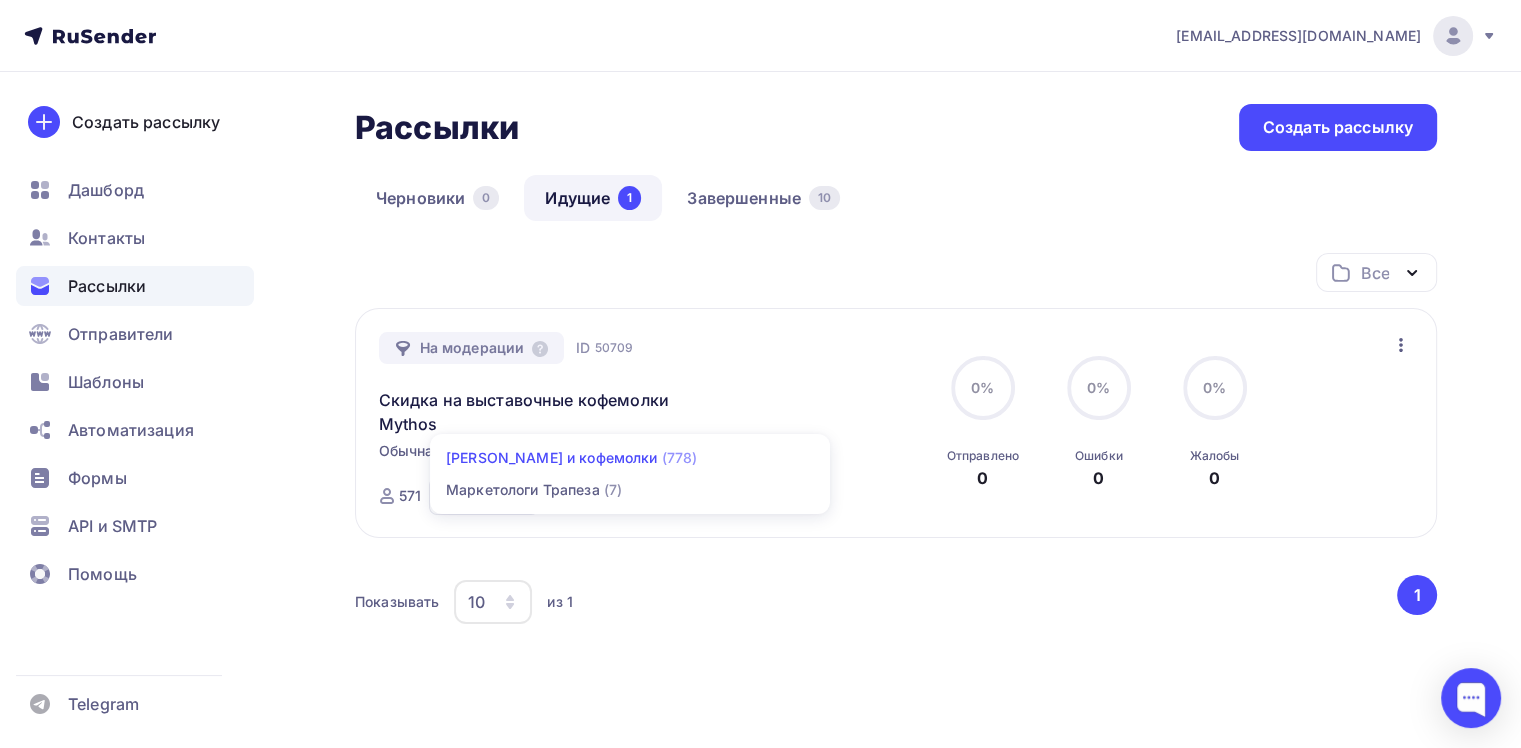 click on "Кофемашины и кофемолки" at bounding box center (552, 458) 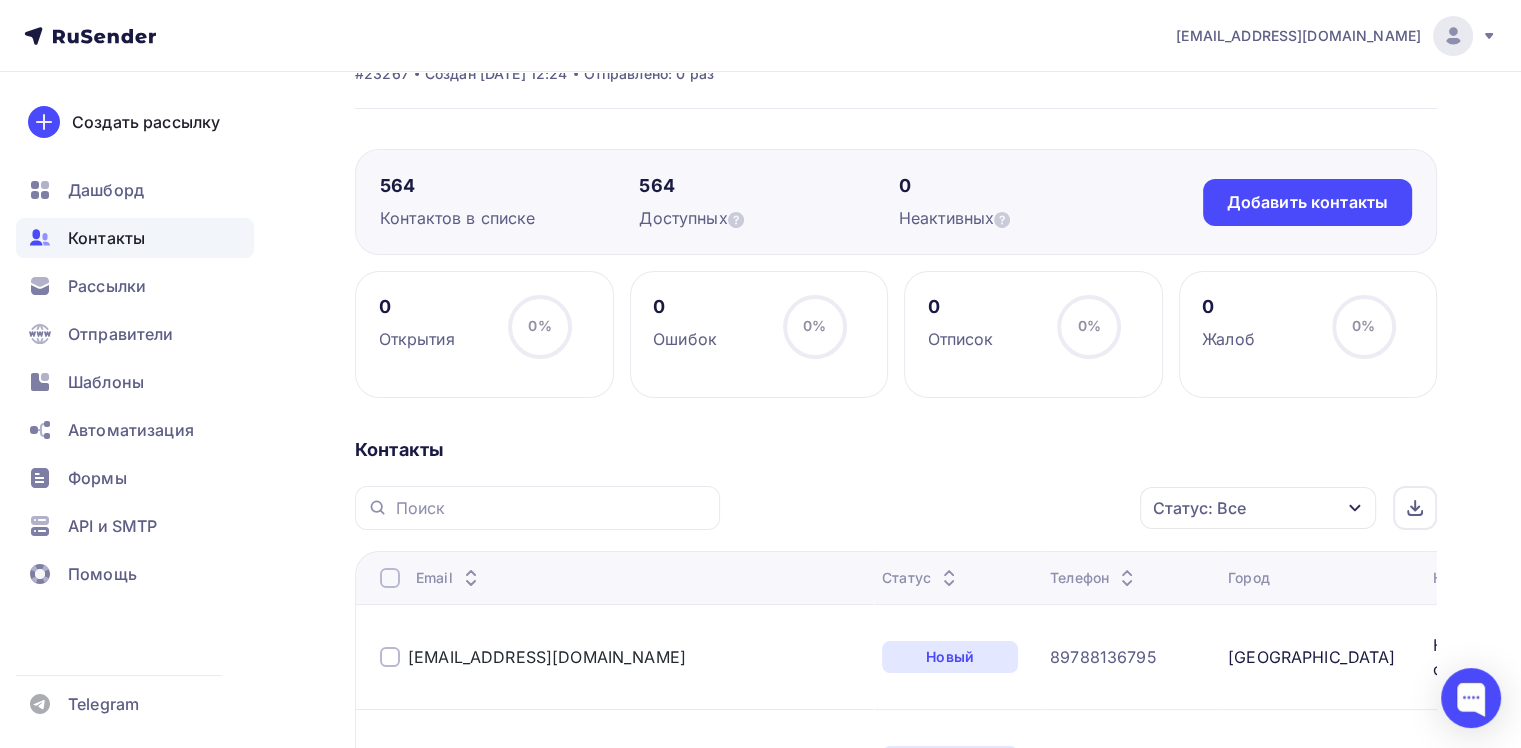 scroll, scrollTop: 0, scrollLeft: 0, axis: both 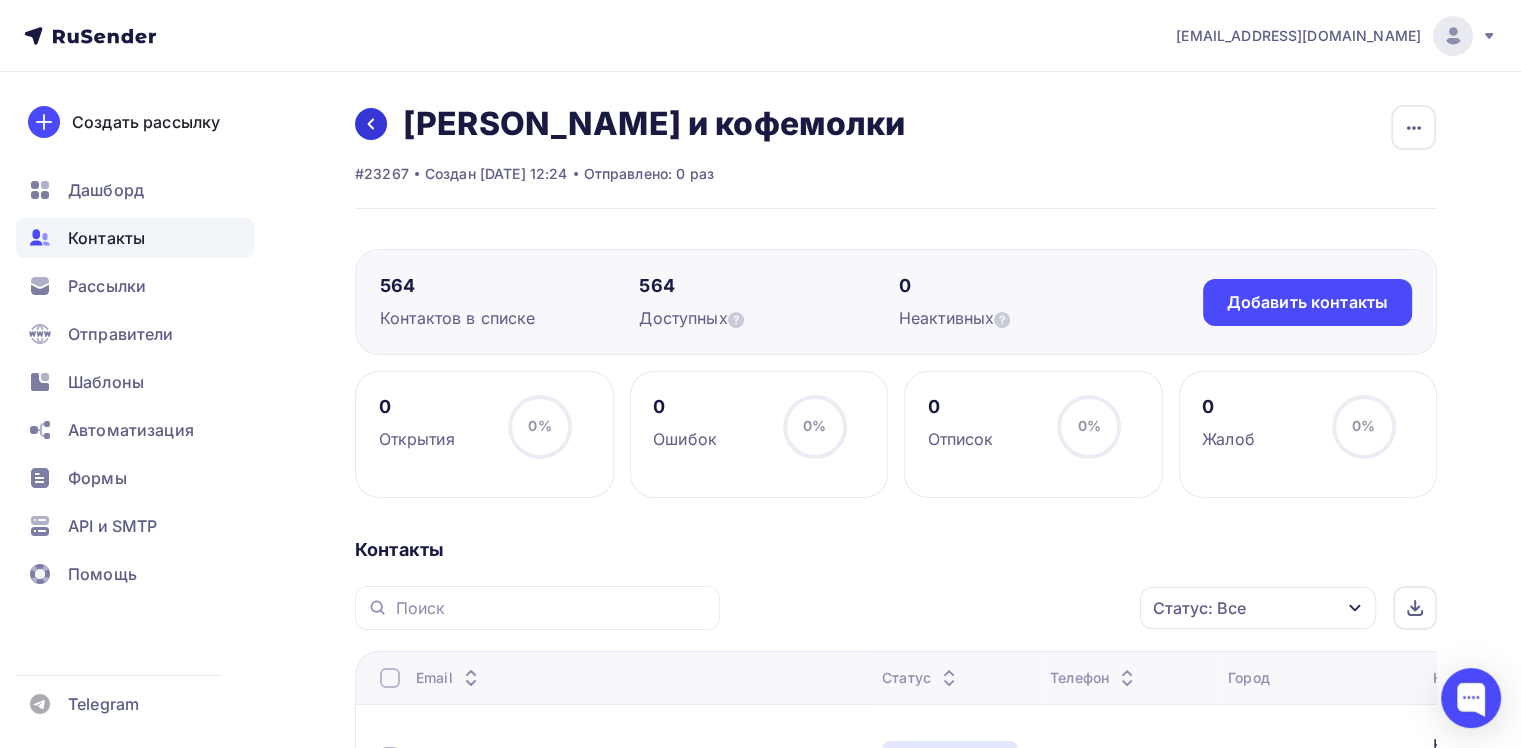 click 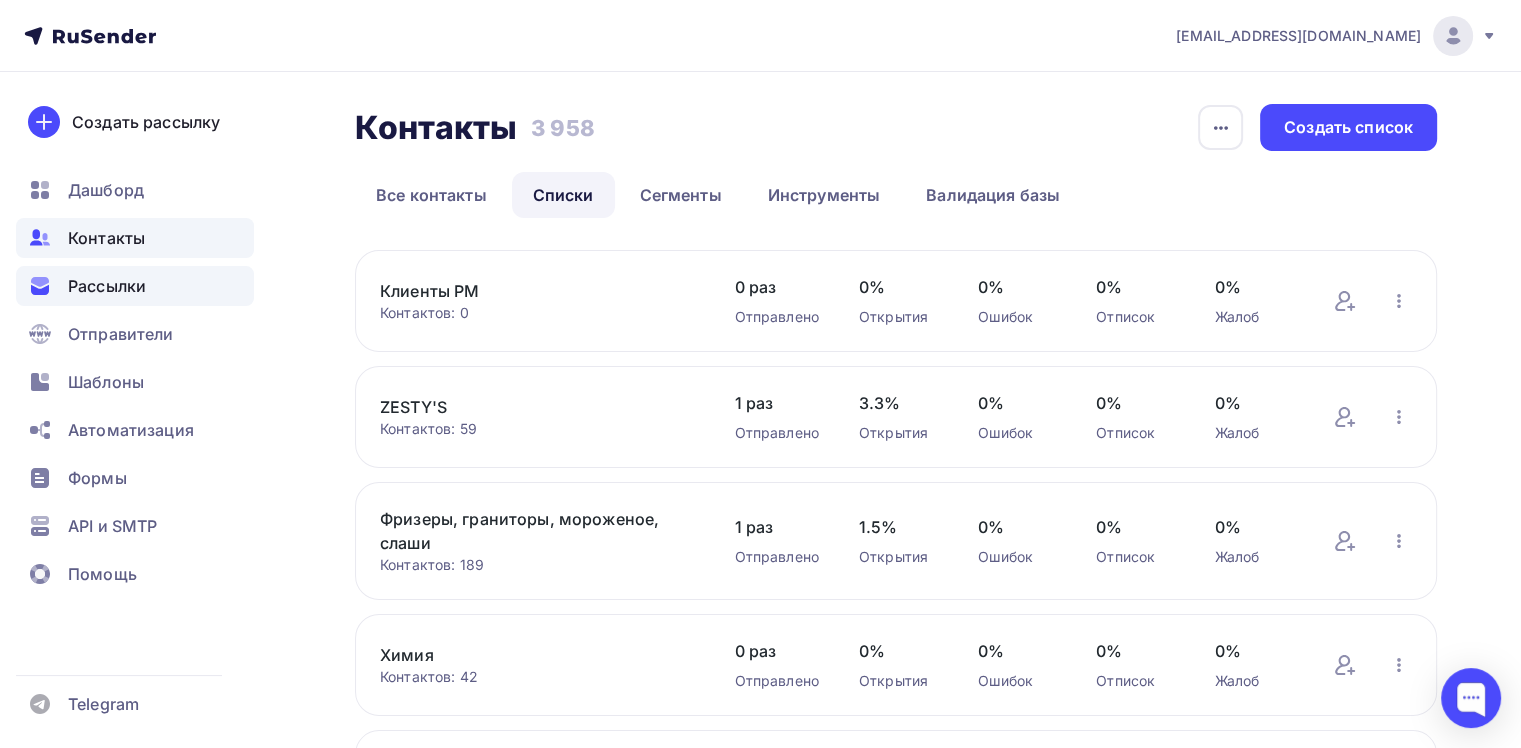 click on "Рассылки" at bounding box center (107, 286) 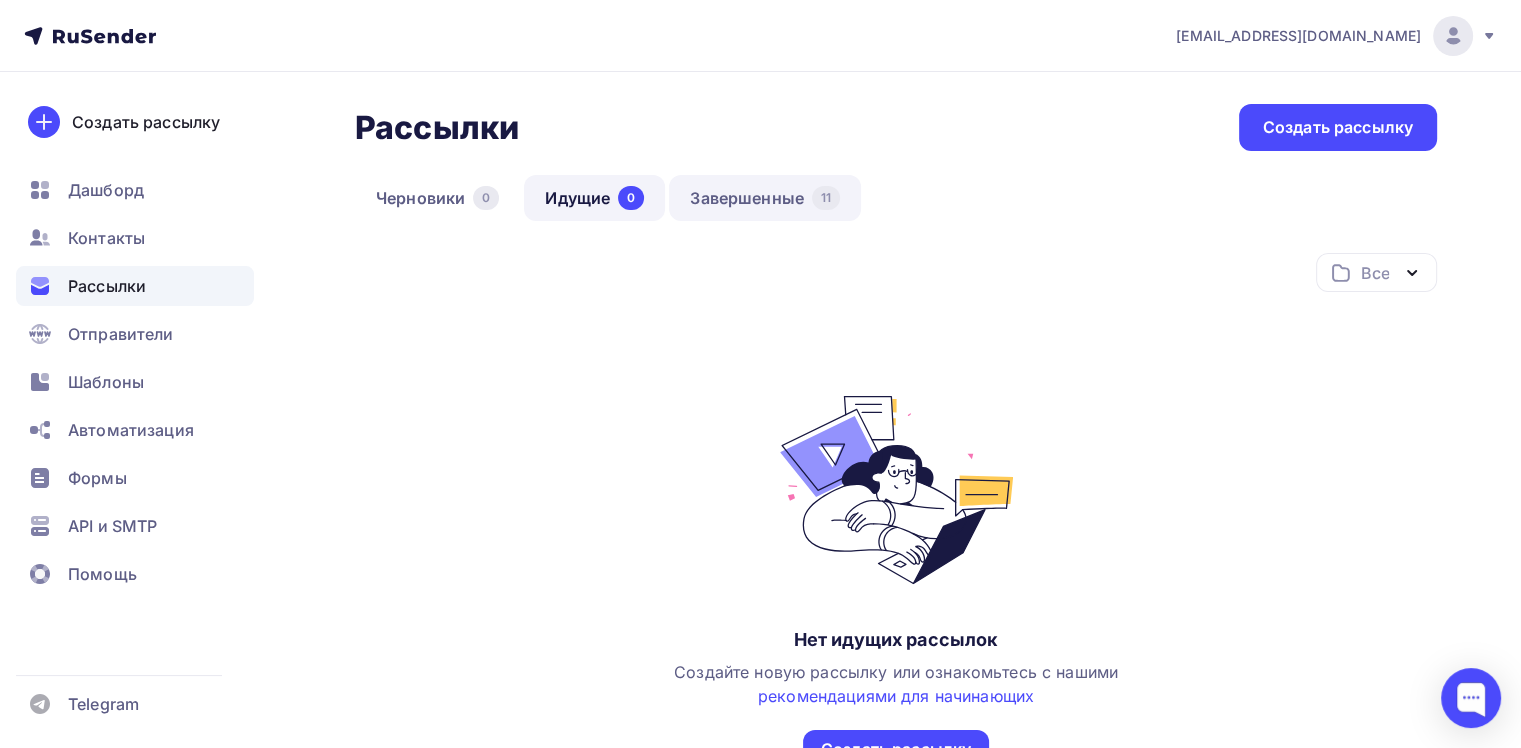 click on "Завершенные
11" at bounding box center [765, 198] 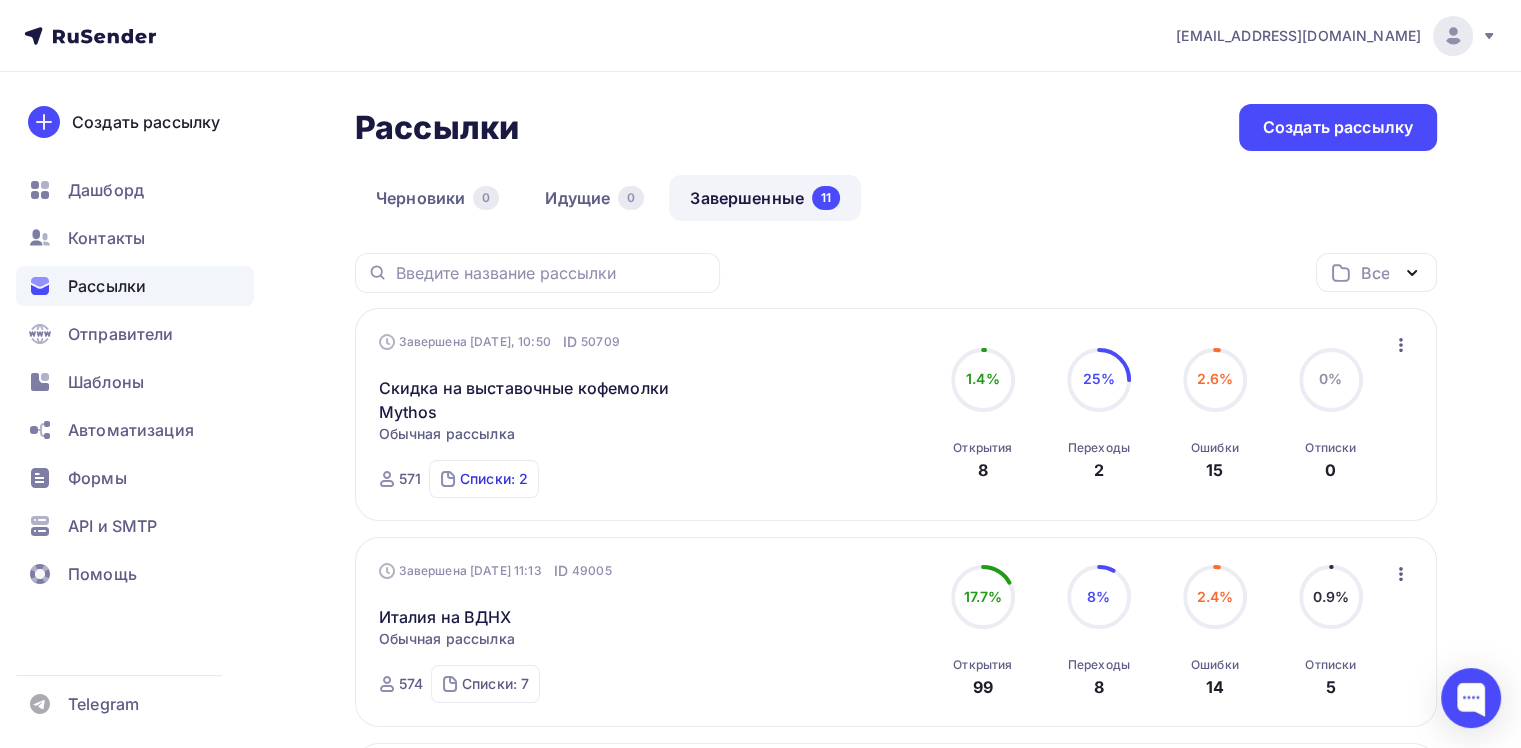 click on "Списки: 2" at bounding box center [494, 479] 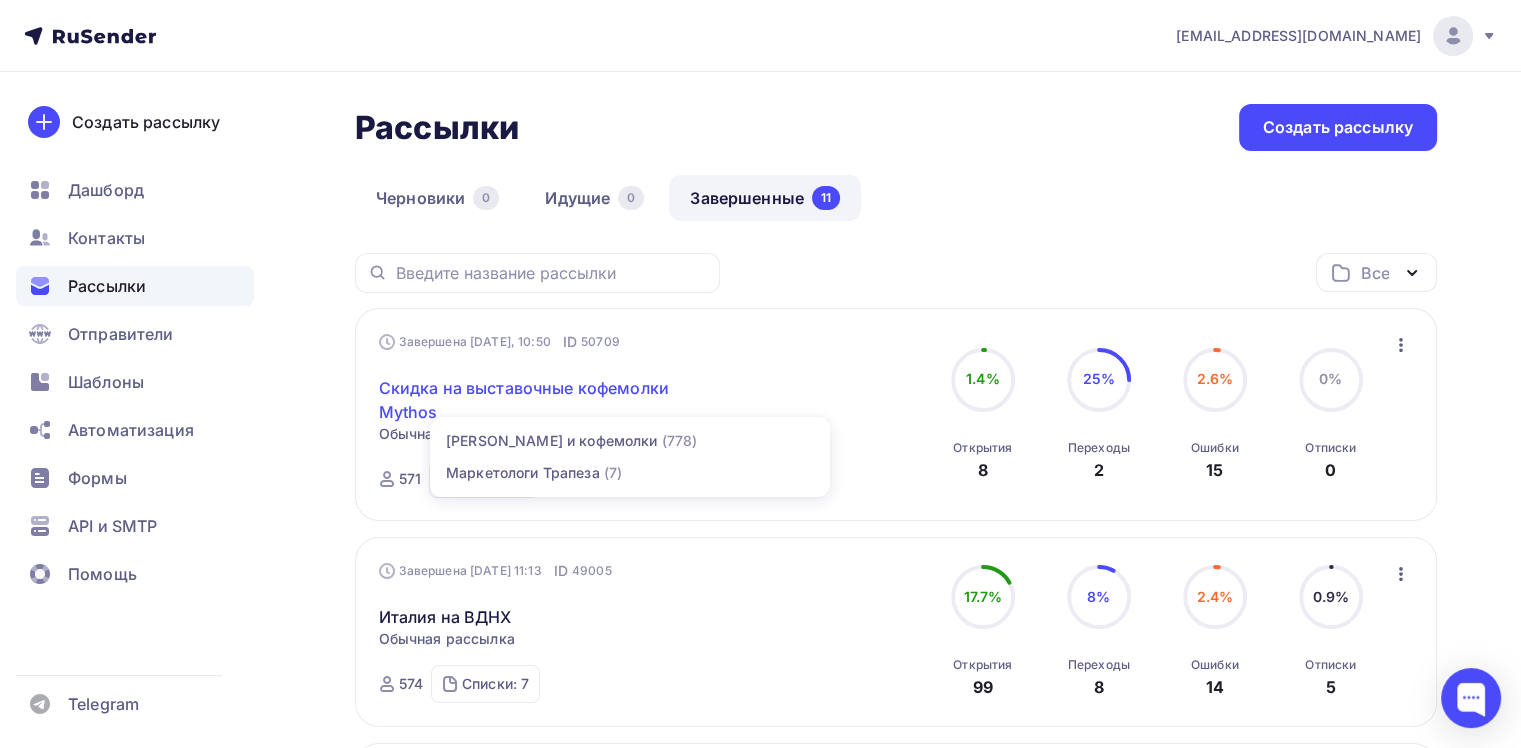 click on "Скидка на выставочные кофемолки Mythos" at bounding box center [550, 400] 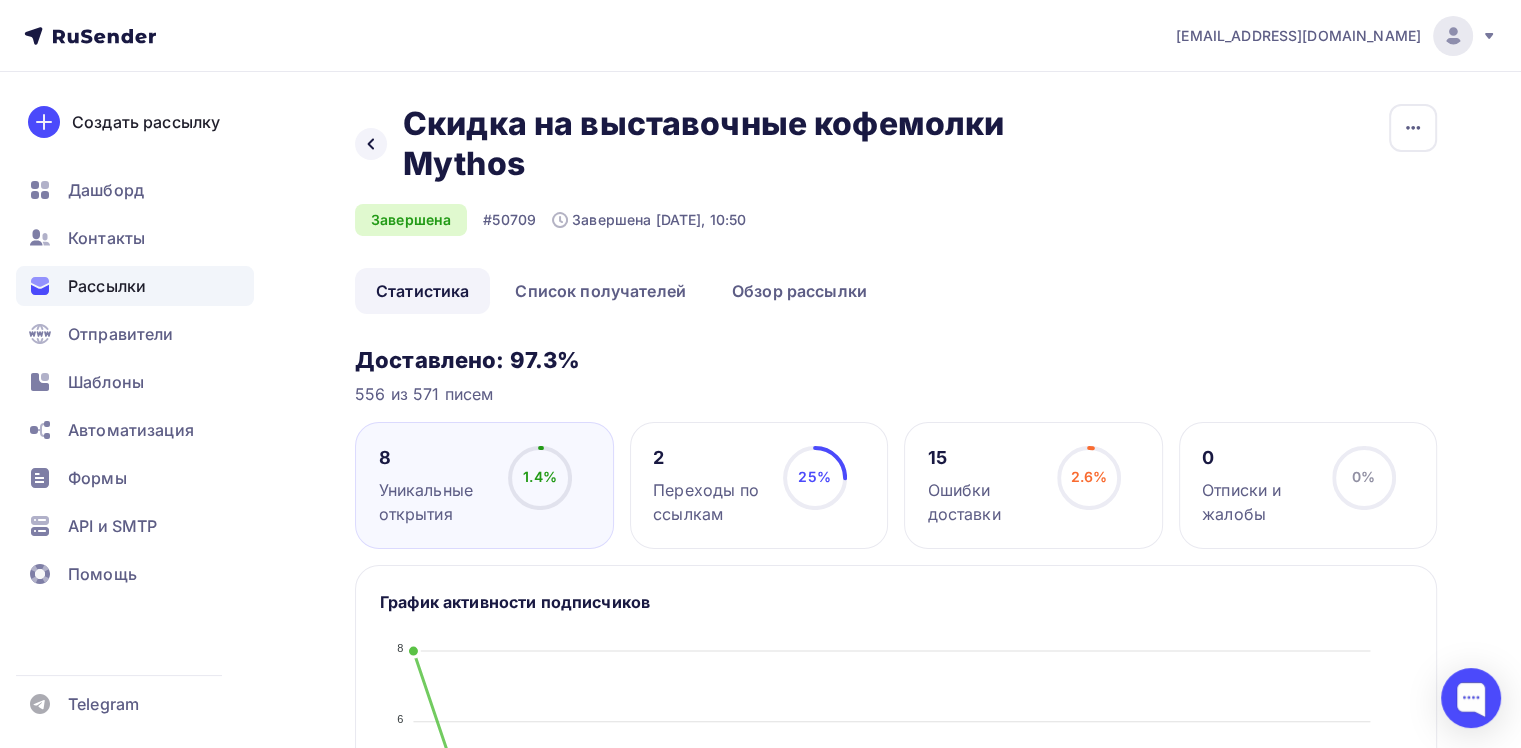 click on "Переходы по ссылкам" at bounding box center [709, 502] 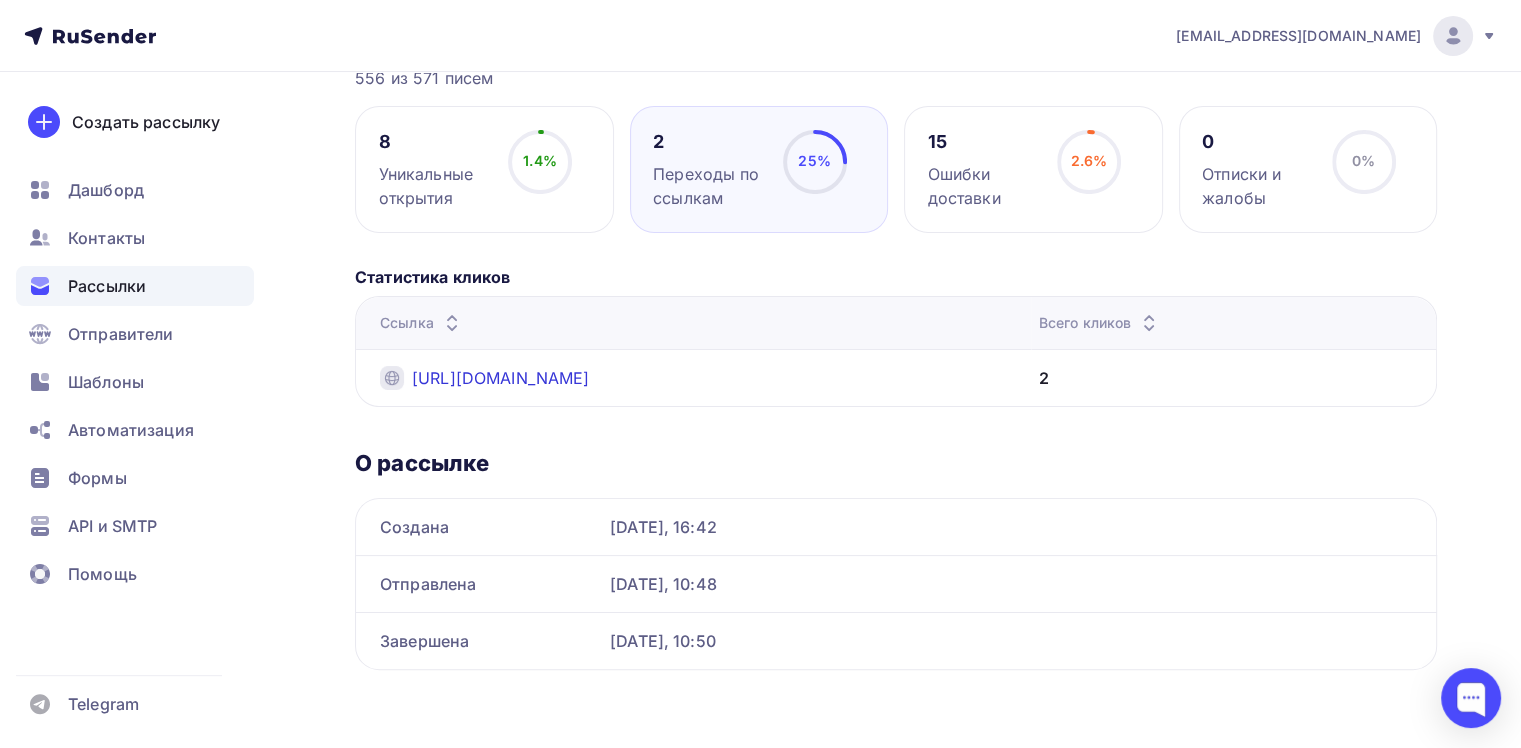 scroll, scrollTop: 216, scrollLeft: 0, axis: vertical 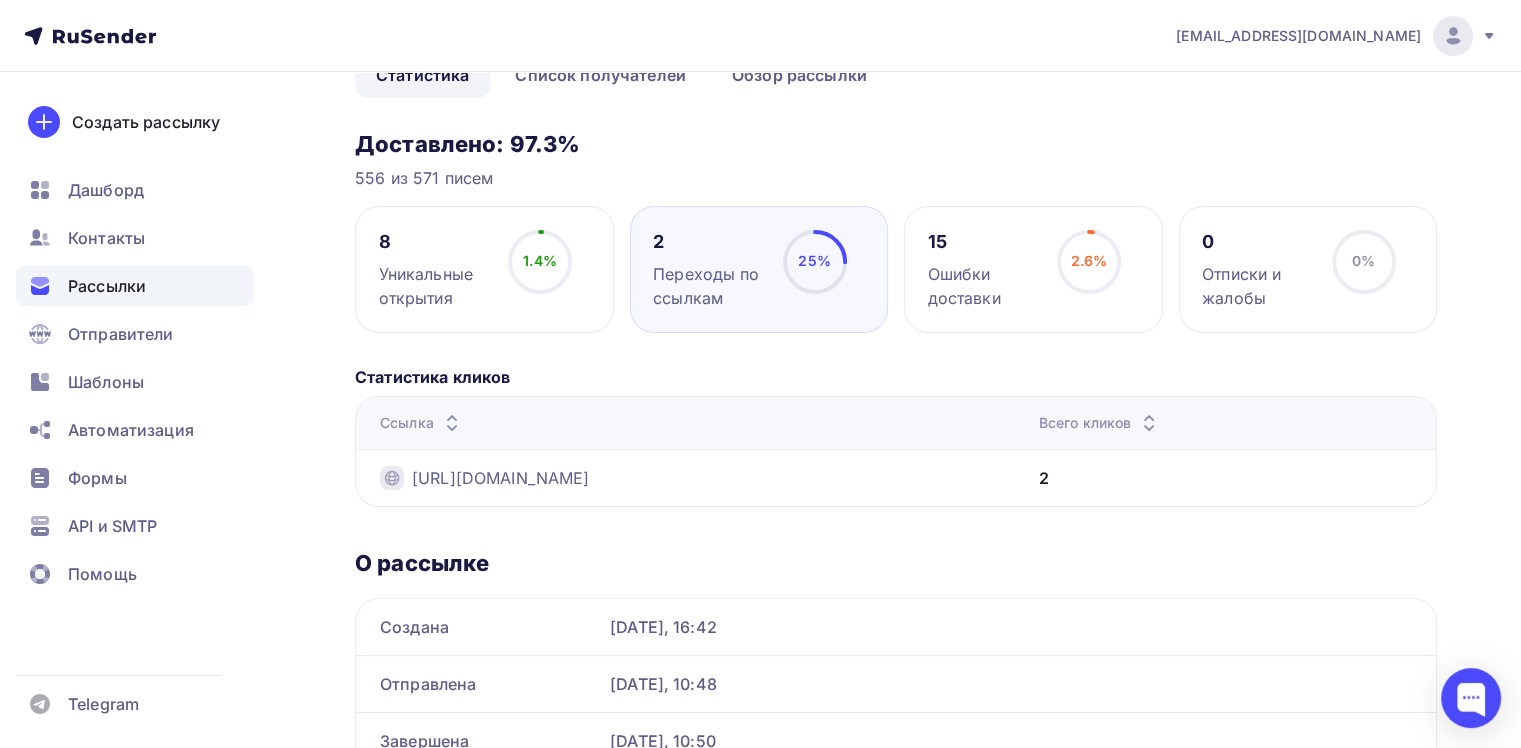 click on "8
Уникальные открытия
1.4%   1.4%           2
Переходы по ссылкам
25%   25%           15
Ошибки доставки
2.6%   2.6%           0
Отписки и жалобы
0%   0%" at bounding box center [896, 269] 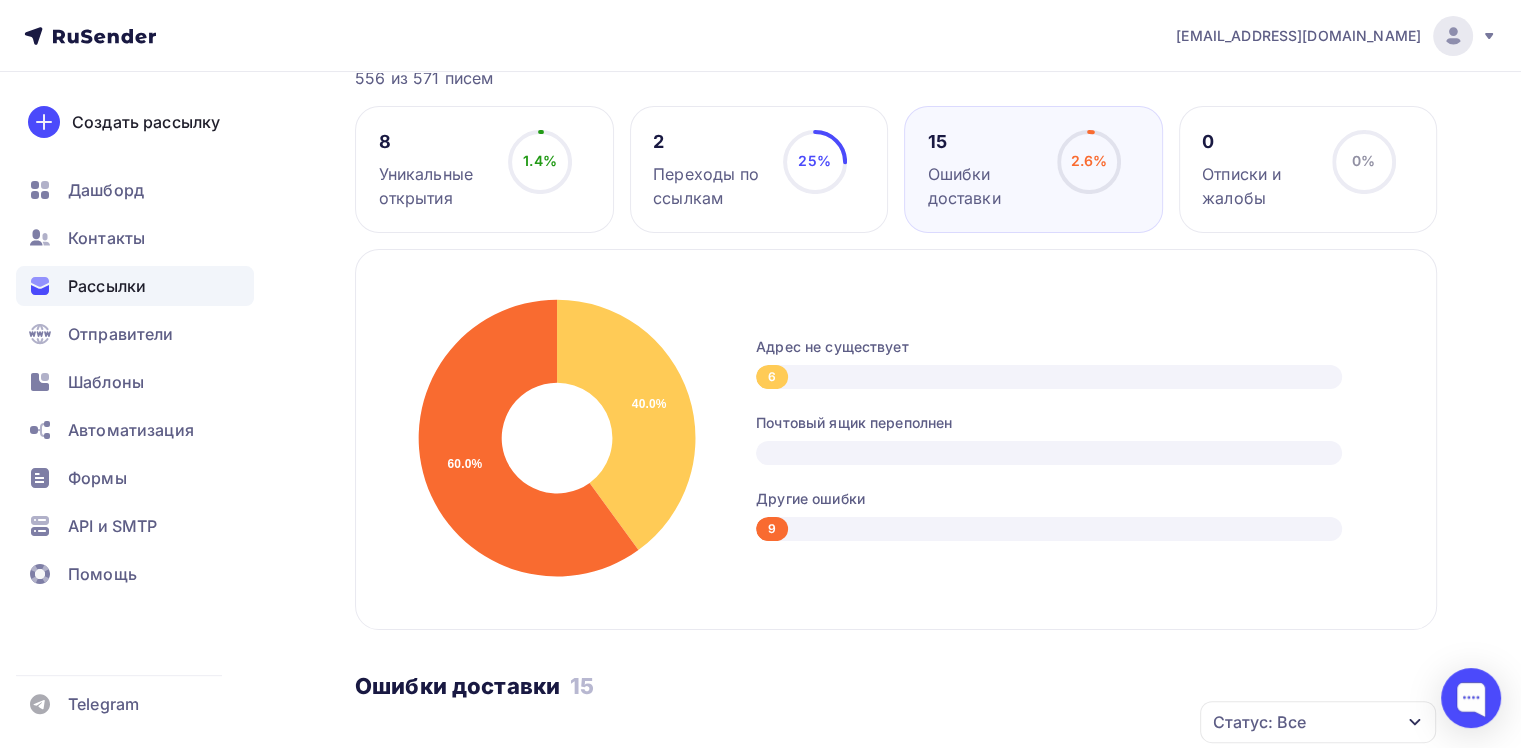 scroll, scrollTop: 0, scrollLeft: 0, axis: both 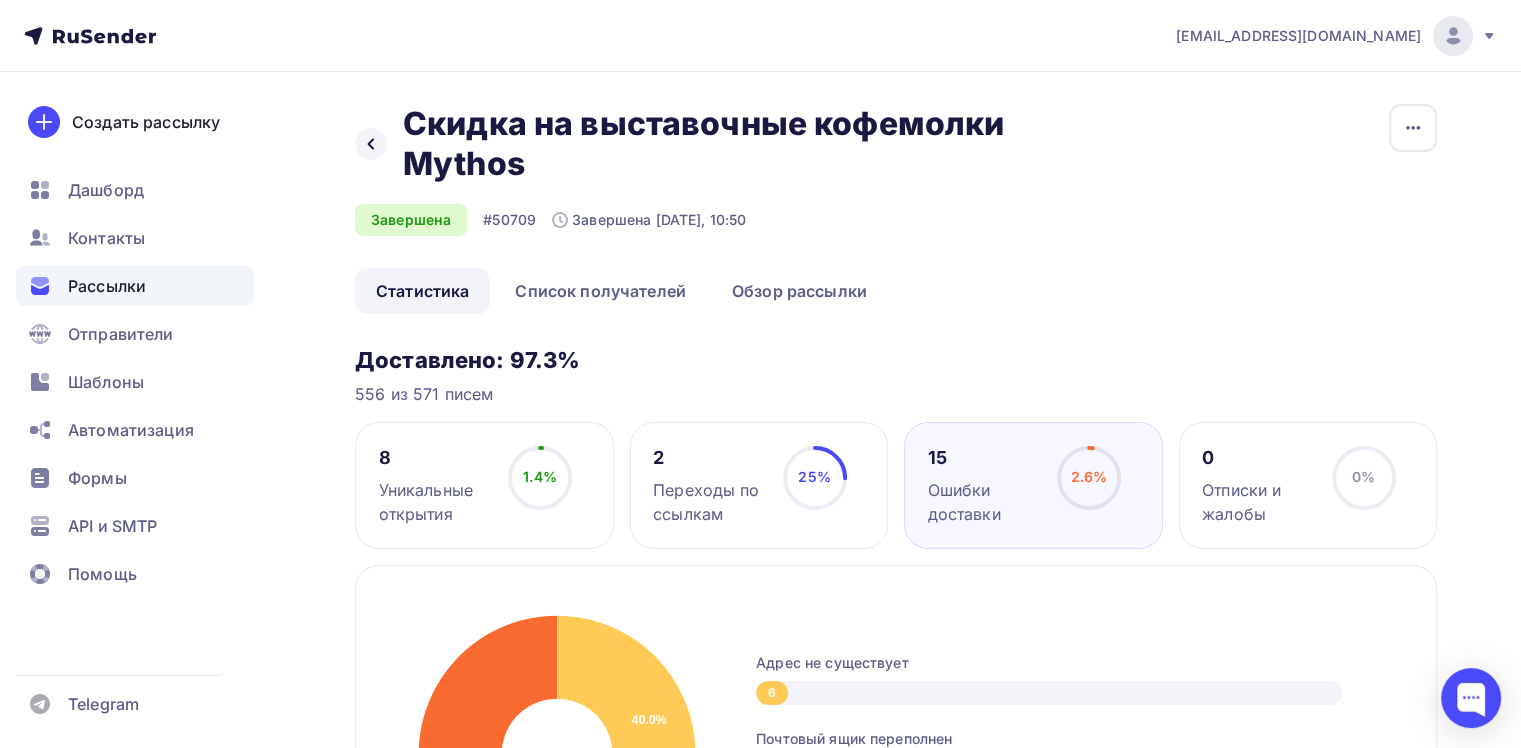 click on "1.4%   1.4%" at bounding box center [540, 486] 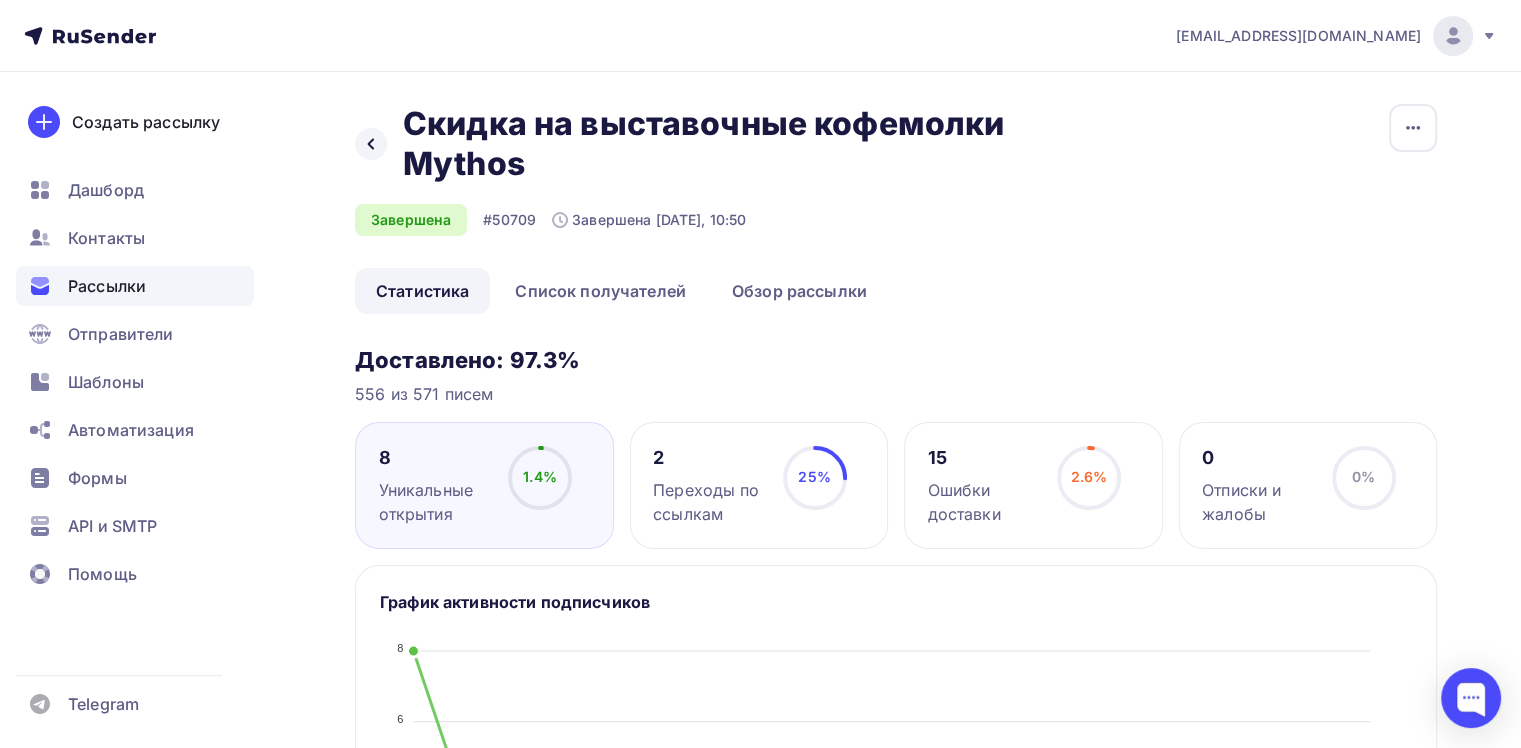 click on "Переходы по ссылкам" at bounding box center (709, 502) 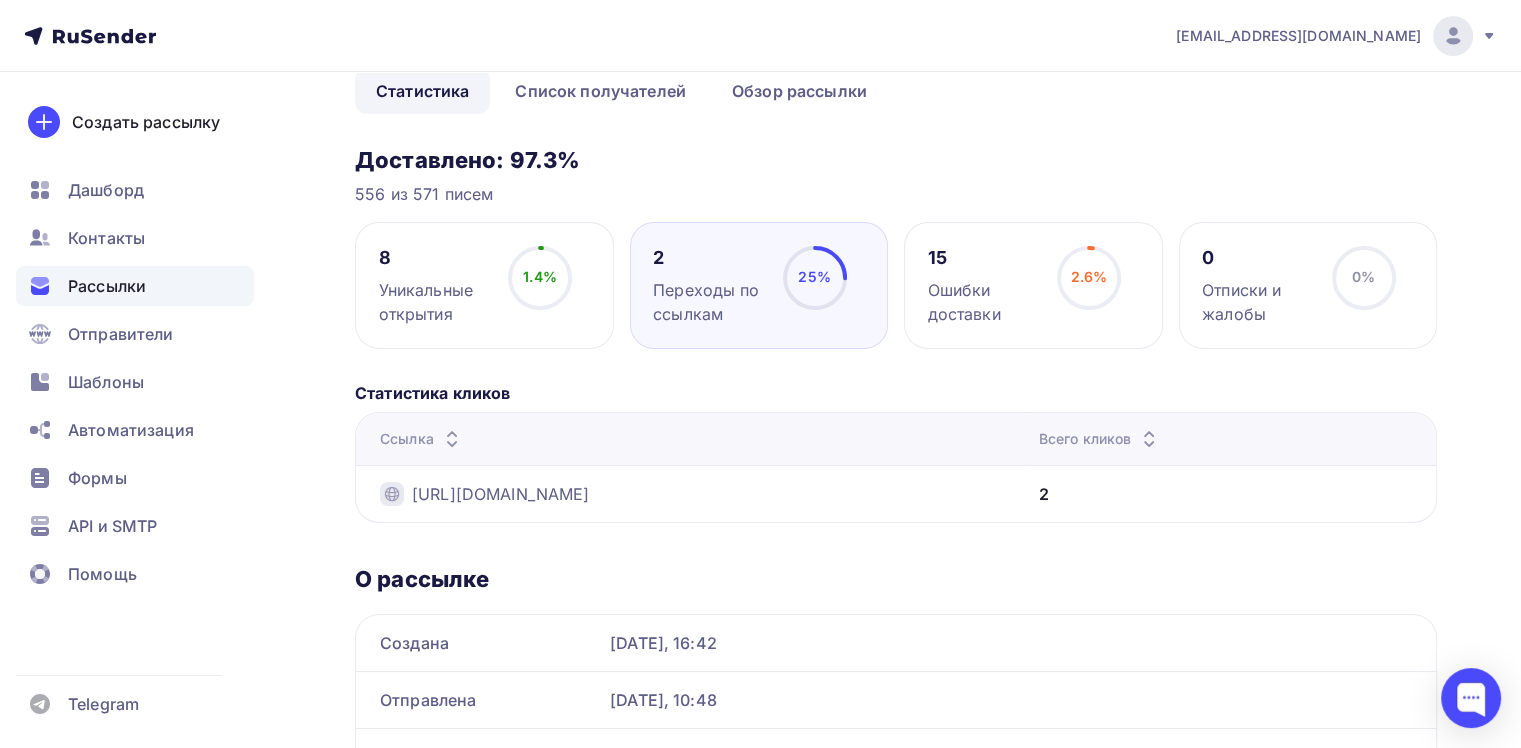 scroll, scrollTop: 316, scrollLeft: 0, axis: vertical 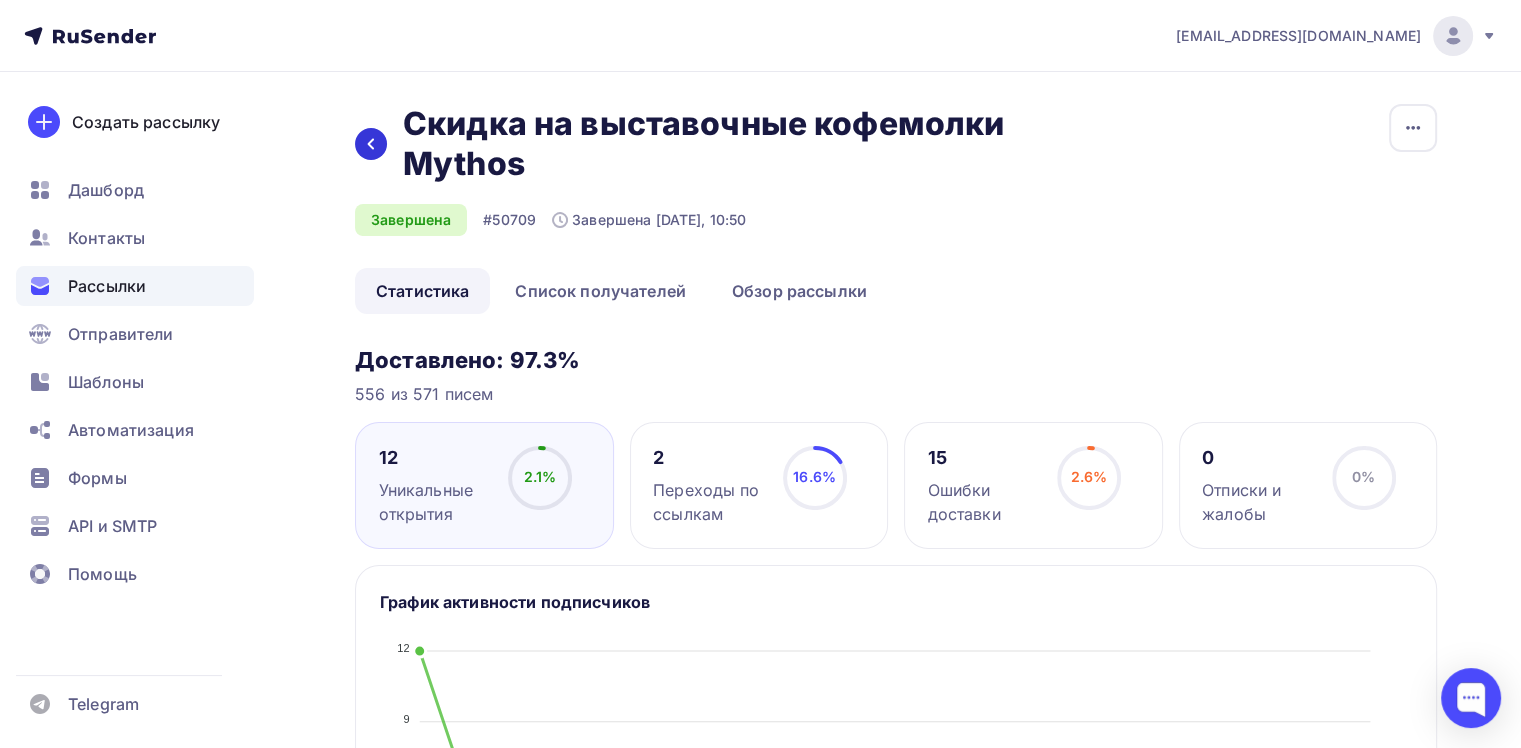 click 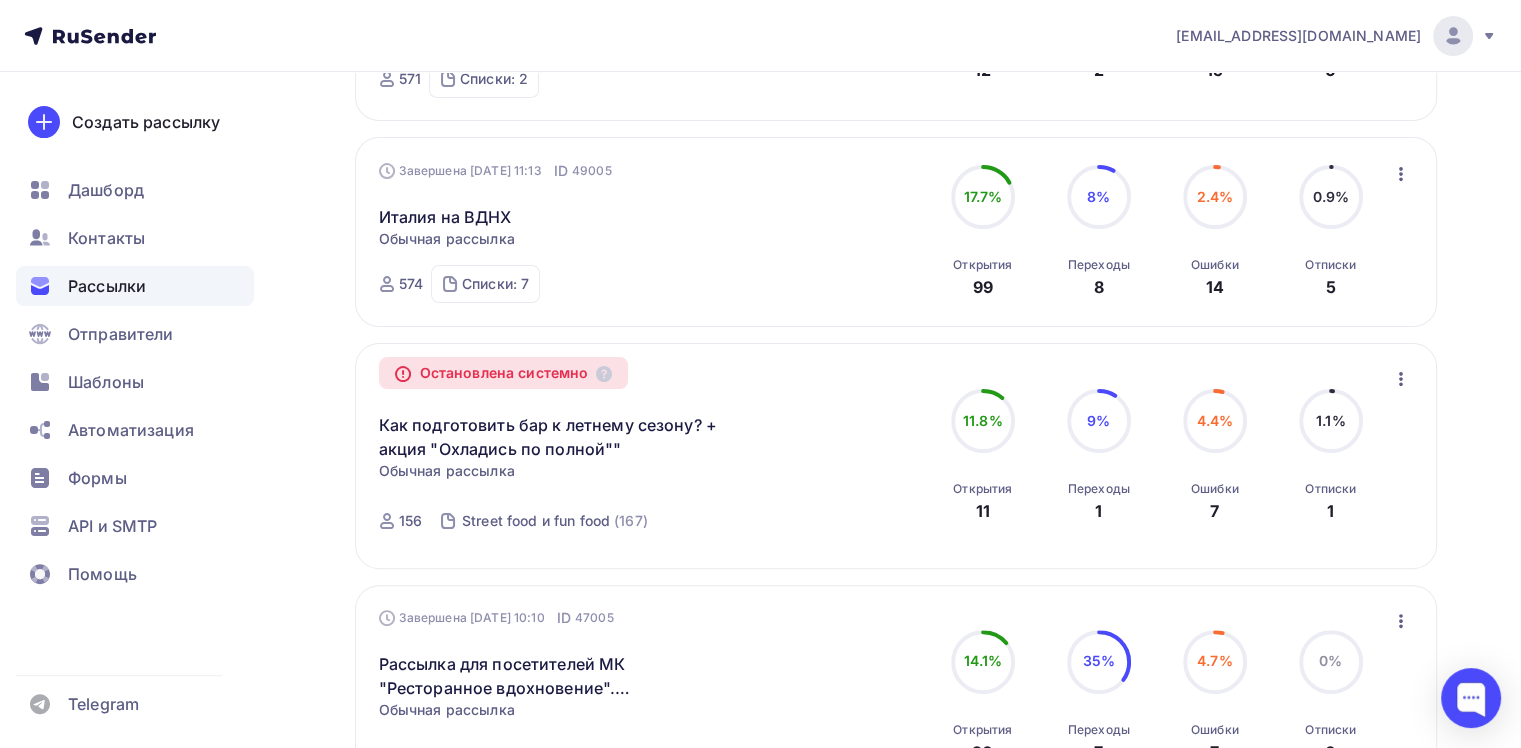 scroll, scrollTop: 0, scrollLeft: 0, axis: both 